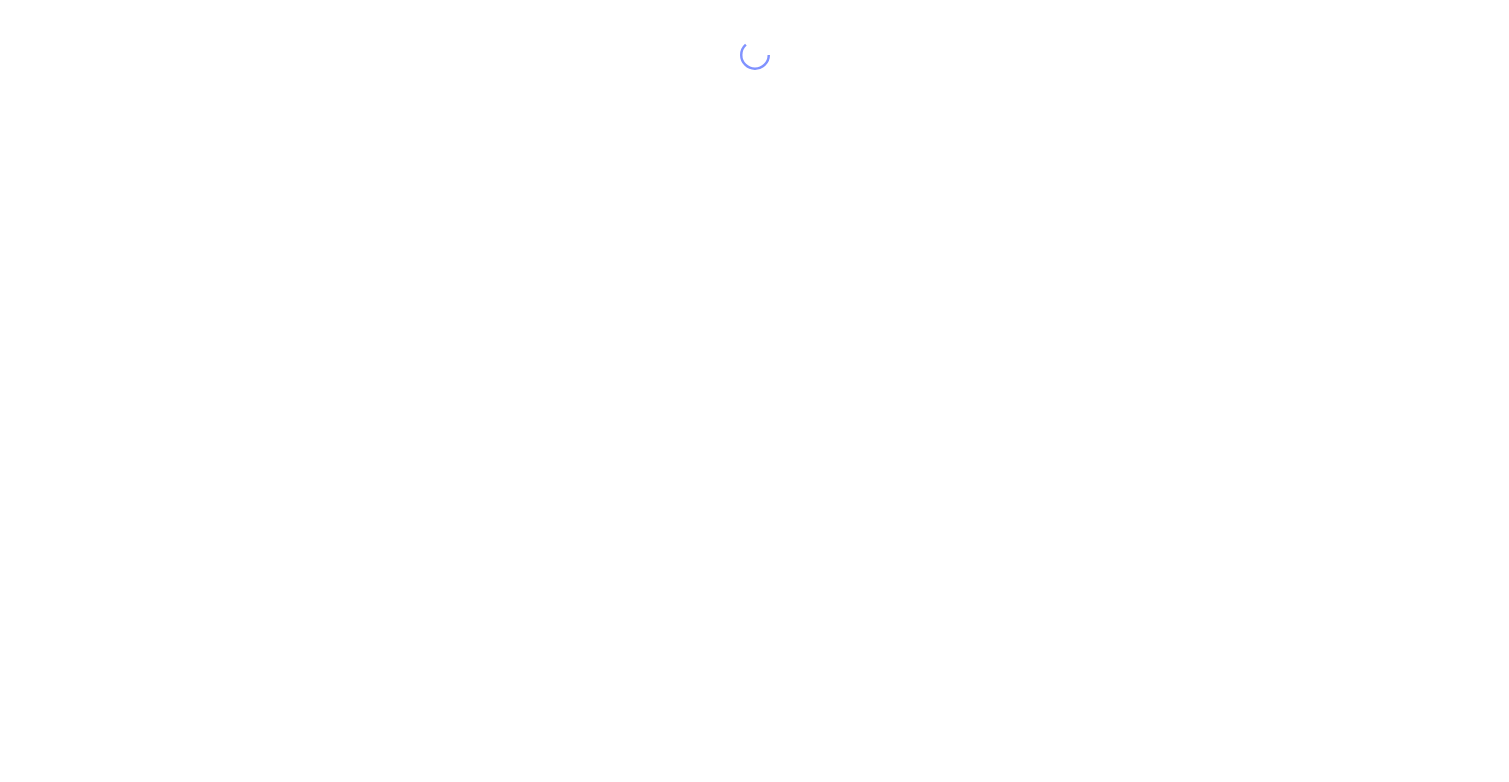 scroll, scrollTop: 0, scrollLeft: 0, axis: both 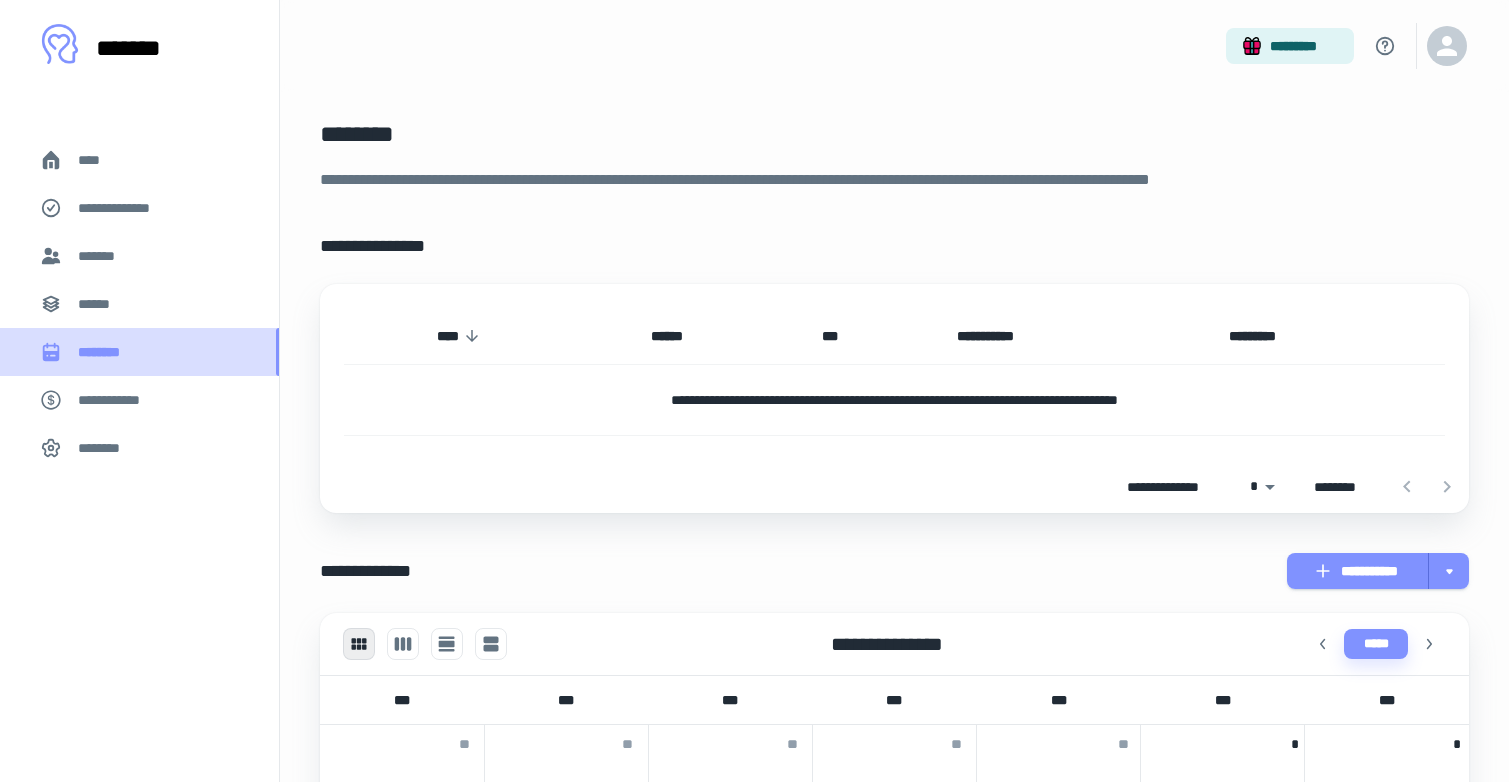 click on "********" at bounding box center (139, 352) 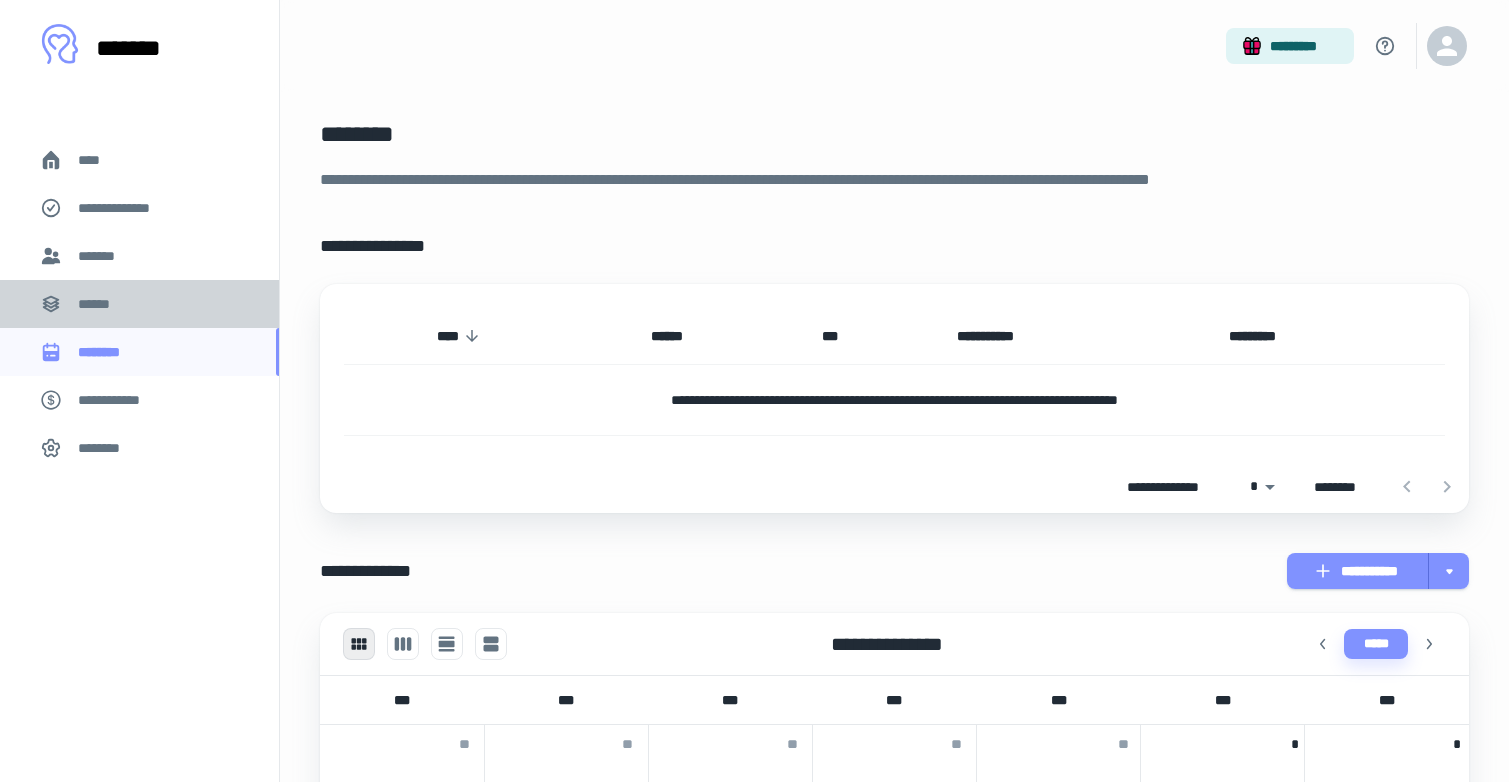 click on "******" at bounding box center [139, 304] 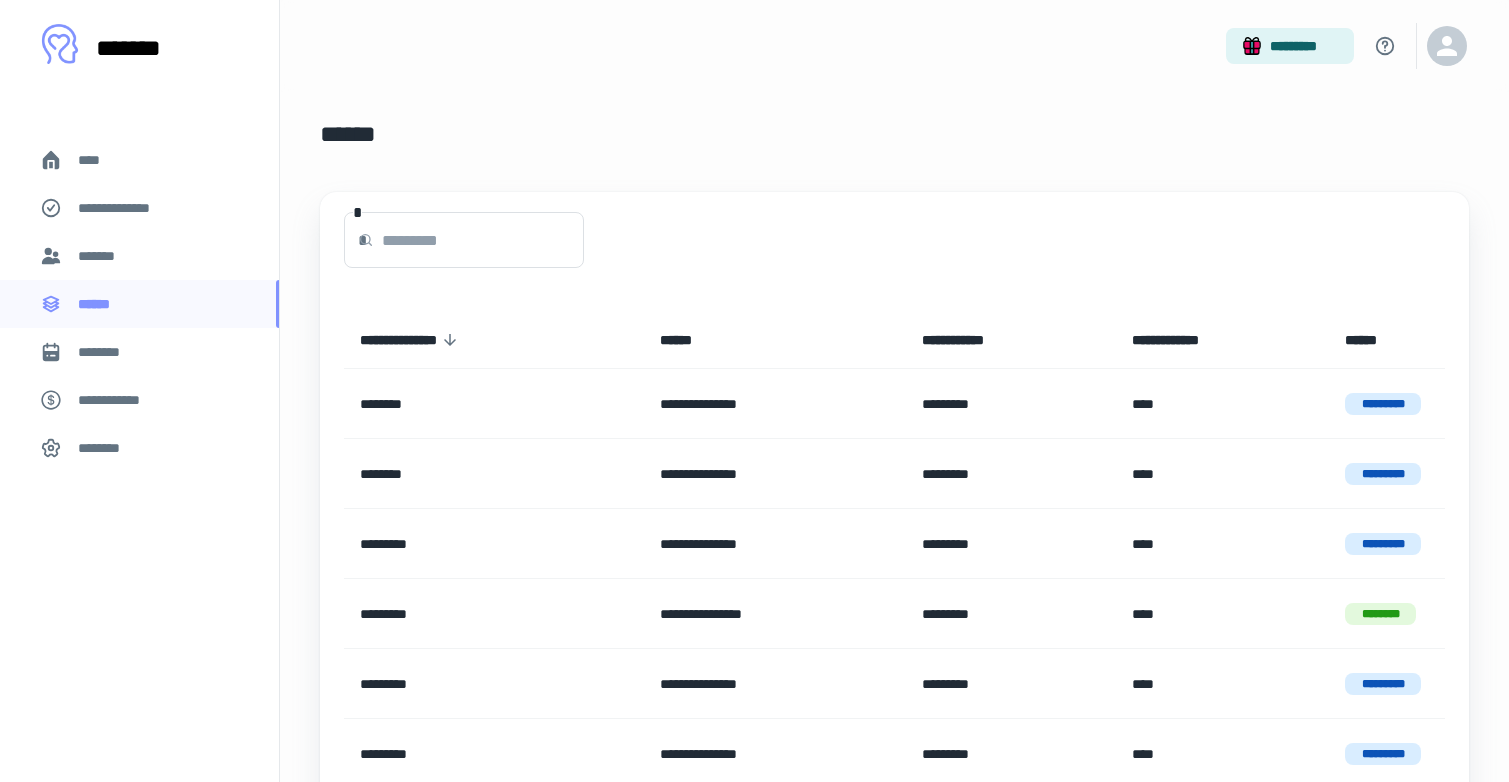 click on "********" at bounding box center [139, 352] 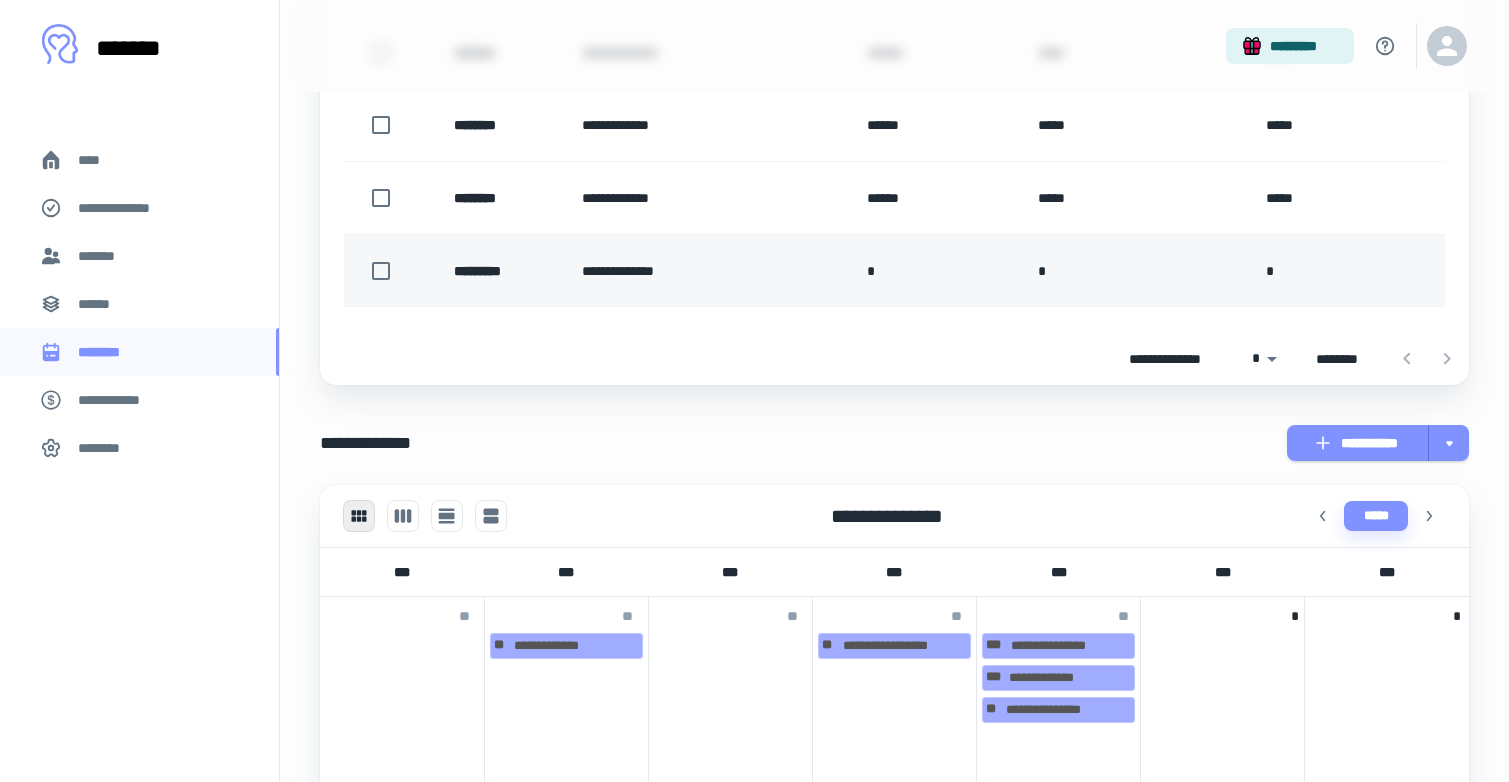 scroll, scrollTop: 422, scrollLeft: 0, axis: vertical 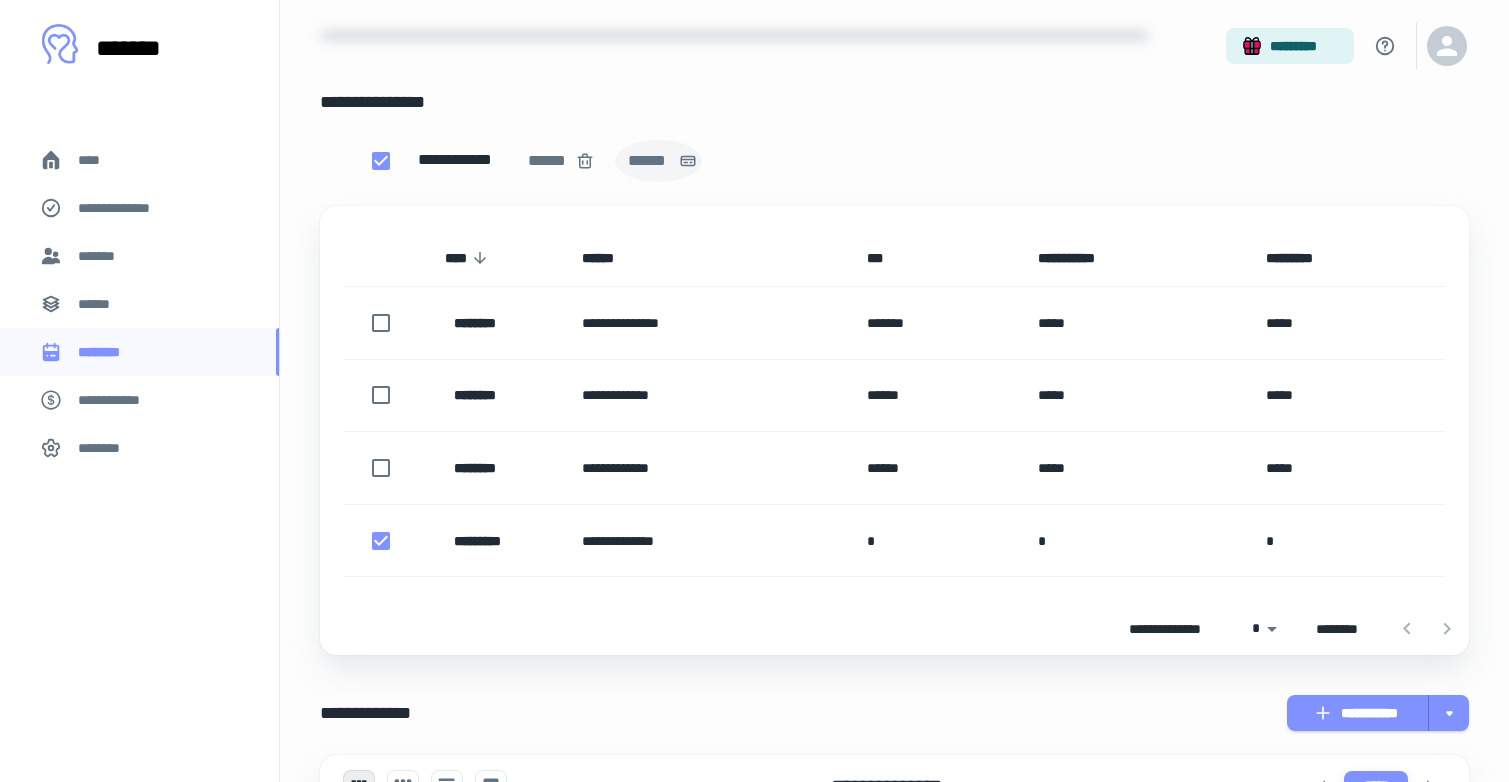 click on "******" at bounding box center (649, 161) 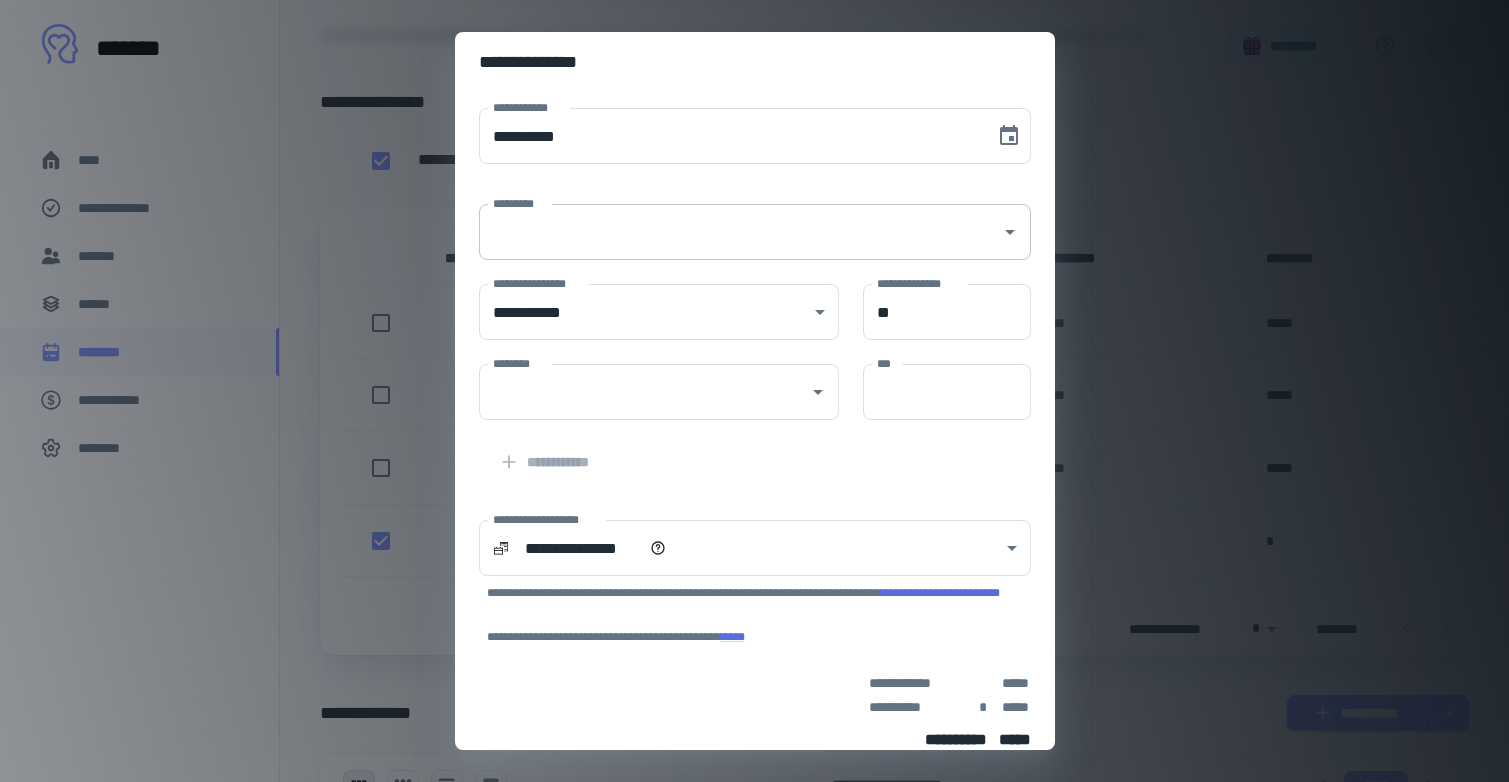 click on "*********" at bounding box center [740, 232] 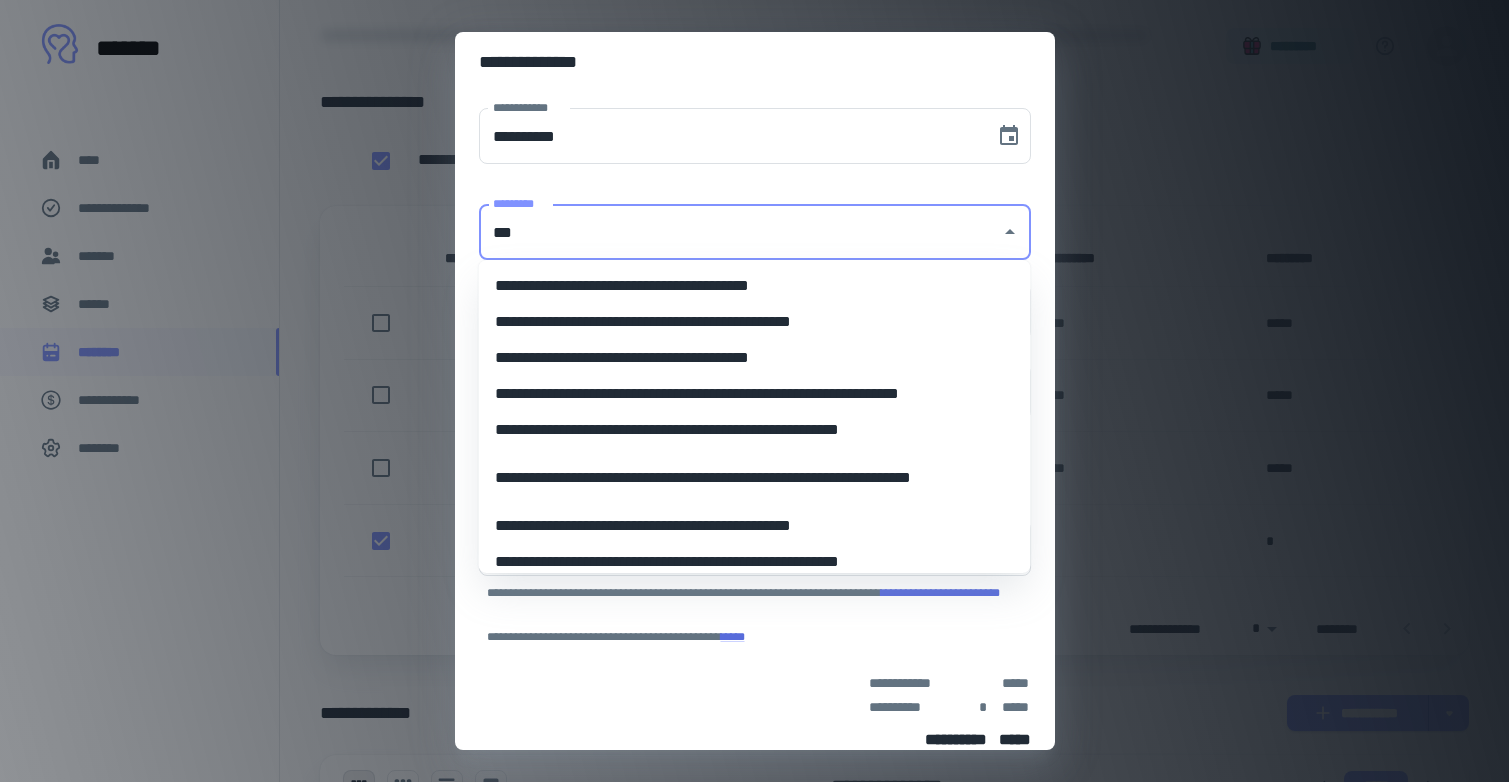 click on "**********" at bounding box center [755, 394] 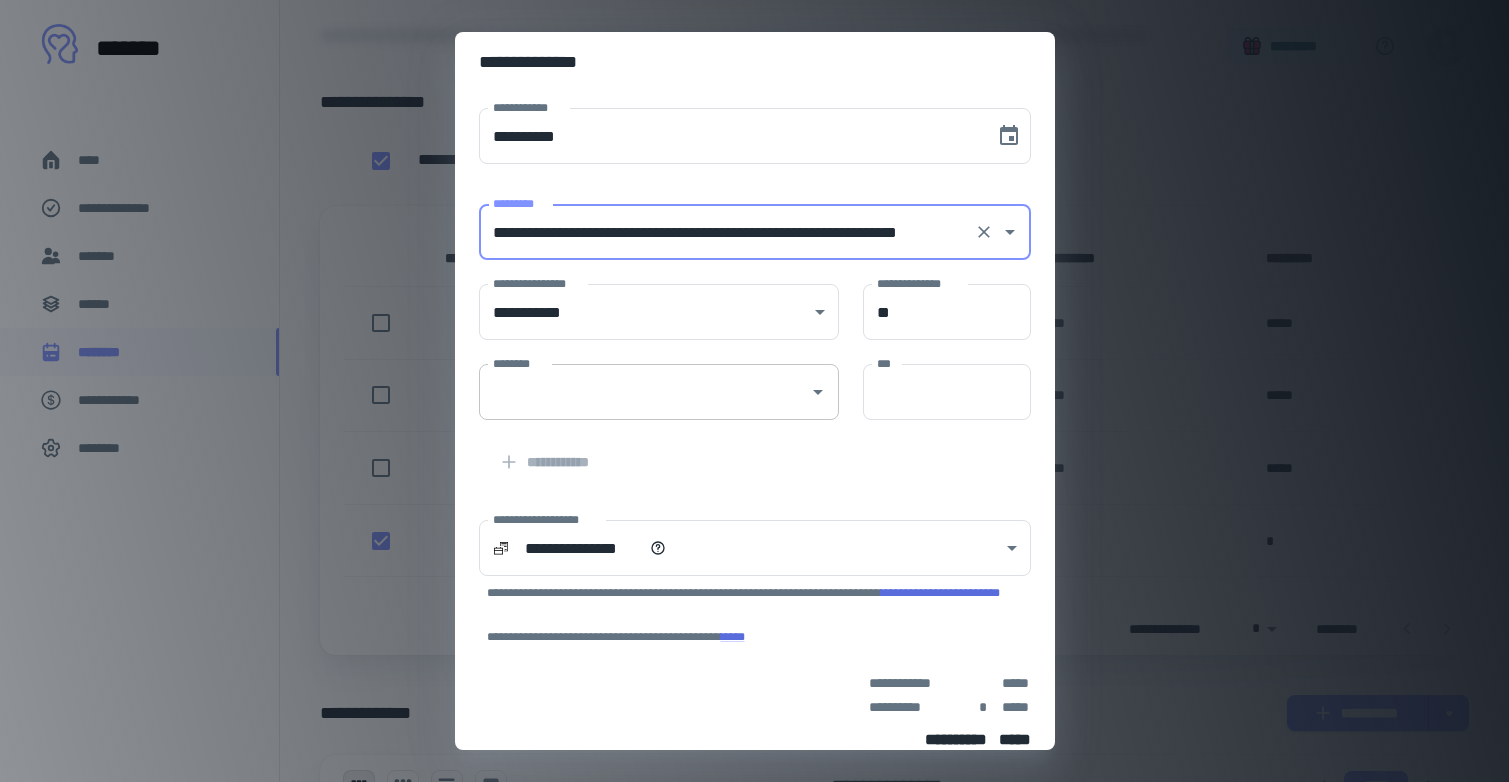 type on "**********" 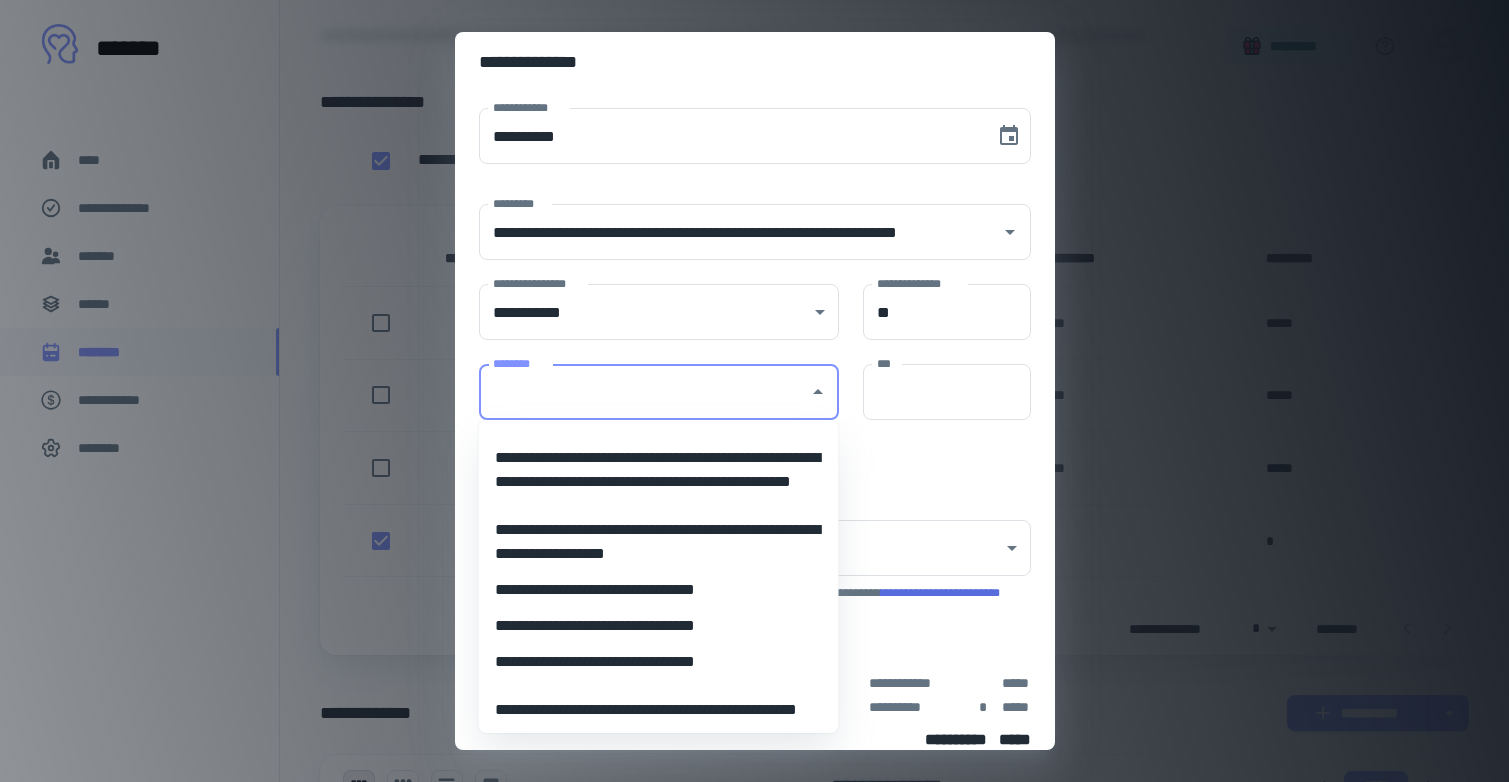 click on "********" at bounding box center (644, 392) 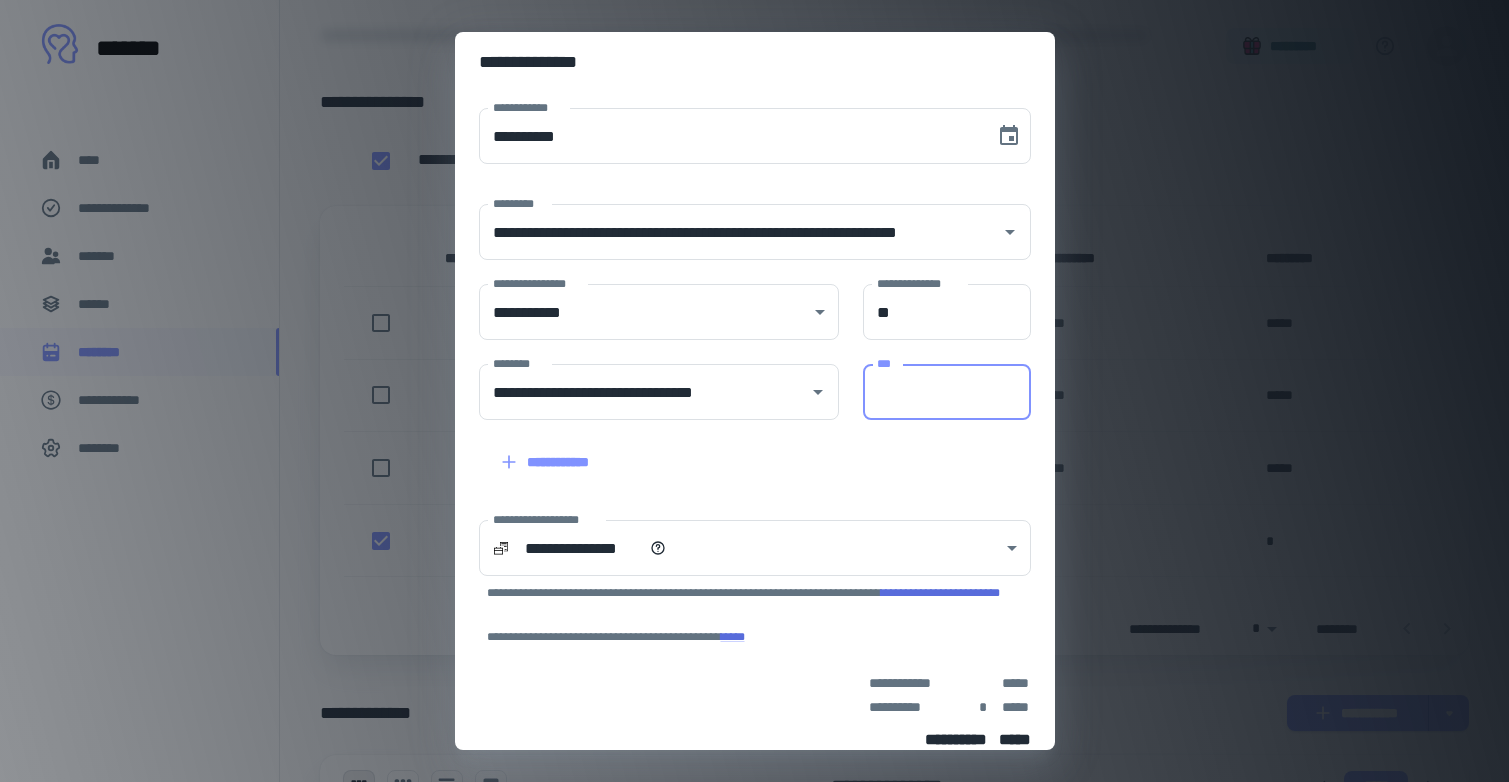 click on "***" at bounding box center [947, 392] 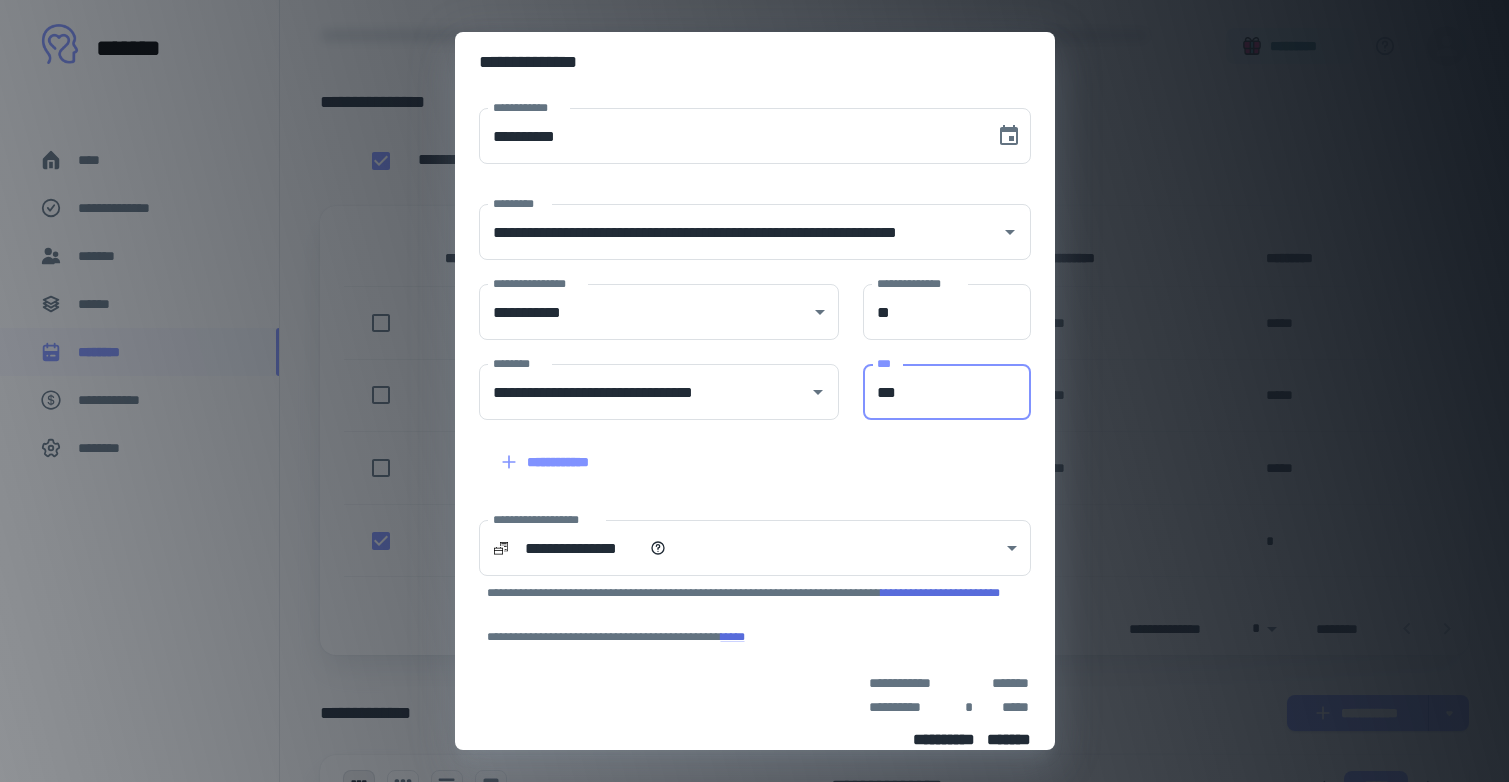 scroll, scrollTop: 124, scrollLeft: 0, axis: vertical 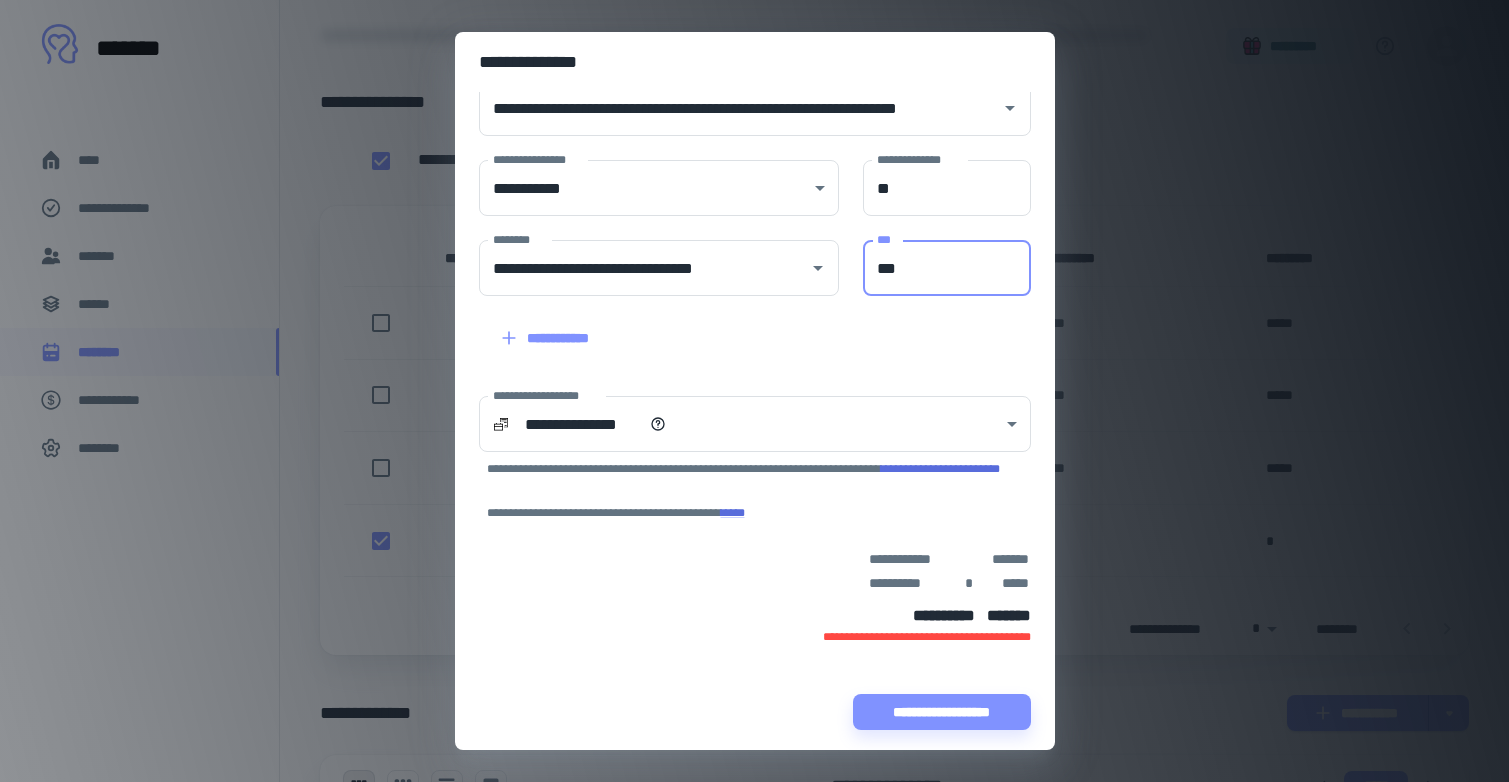 type on "***" 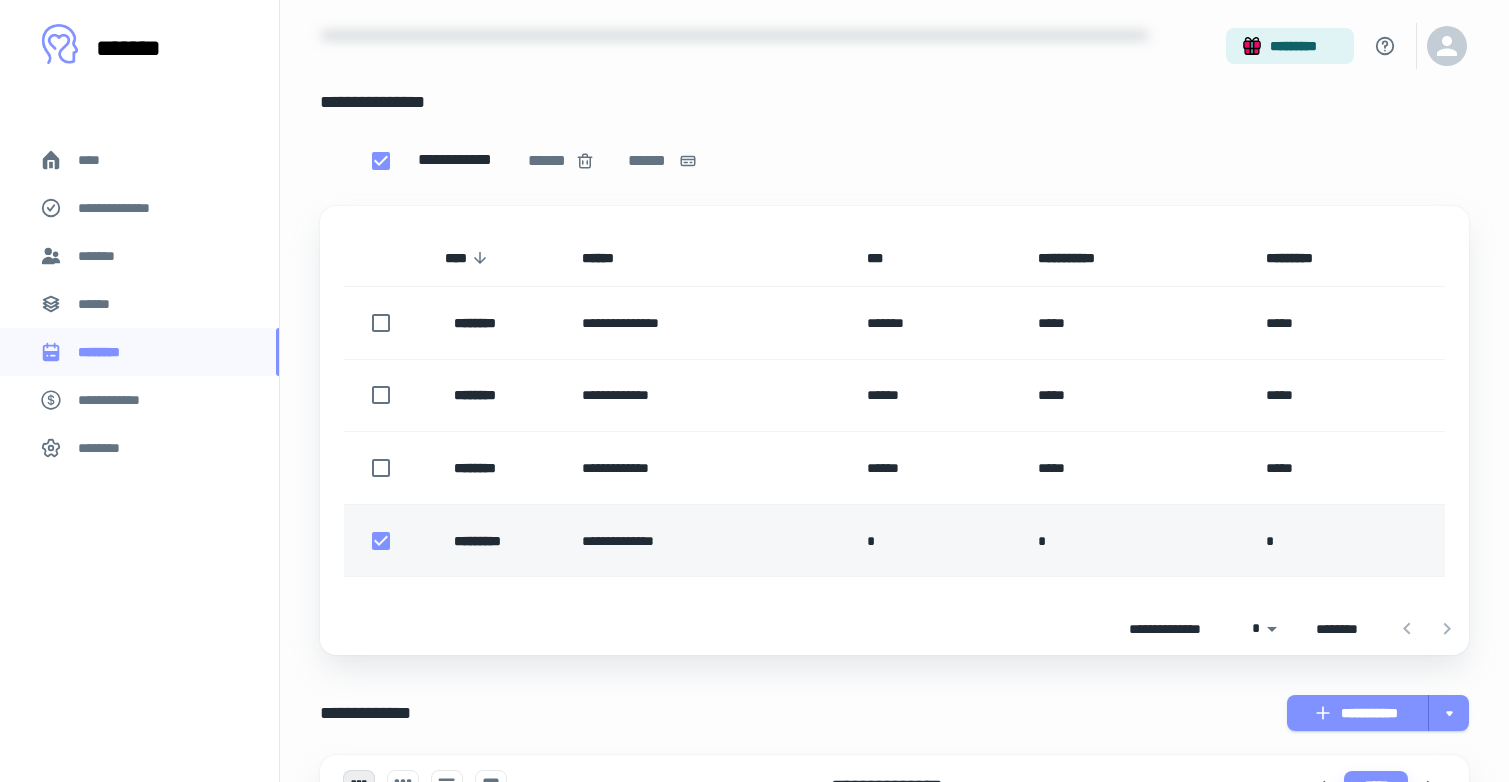 scroll, scrollTop: 165, scrollLeft: 0, axis: vertical 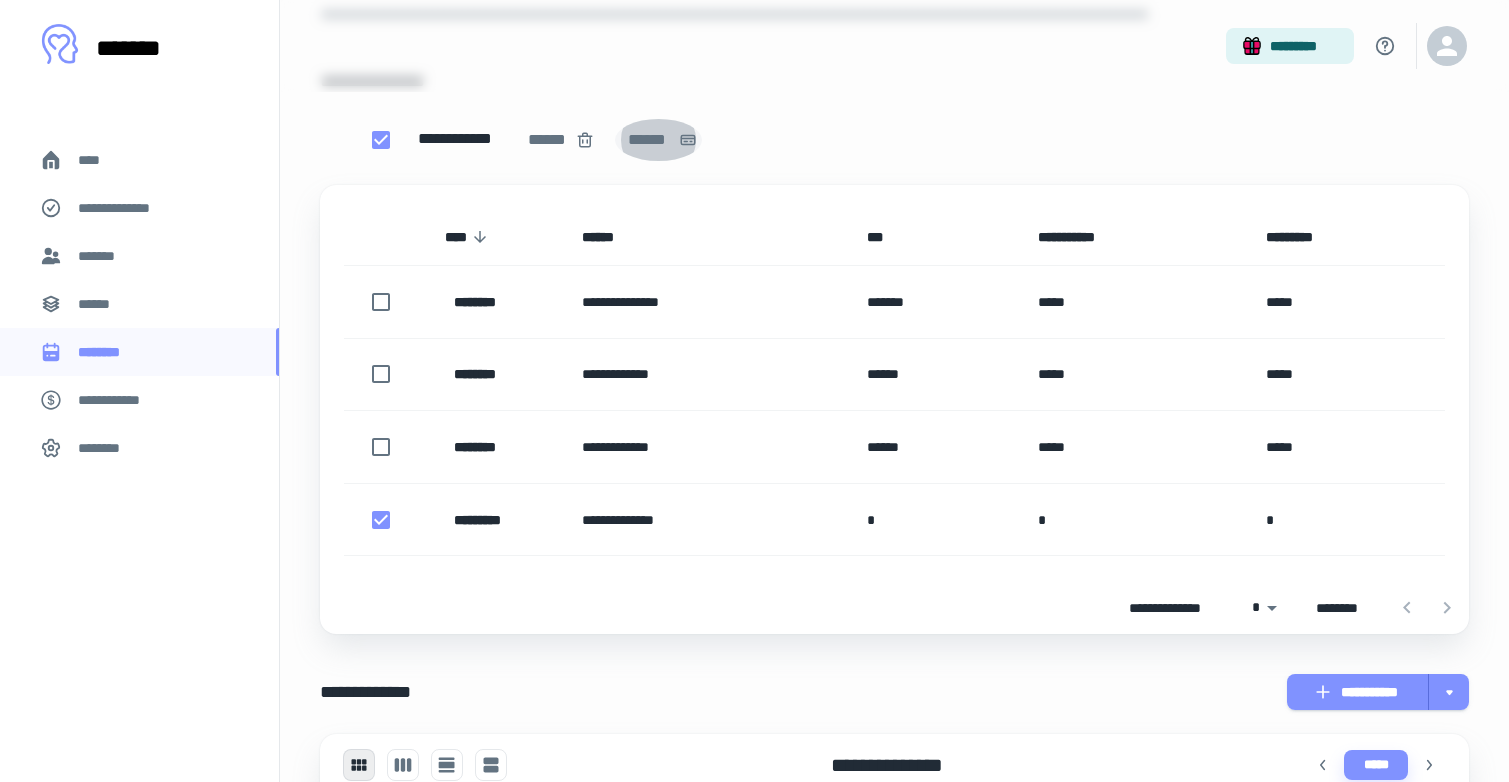 click on "******" at bounding box center [649, 140] 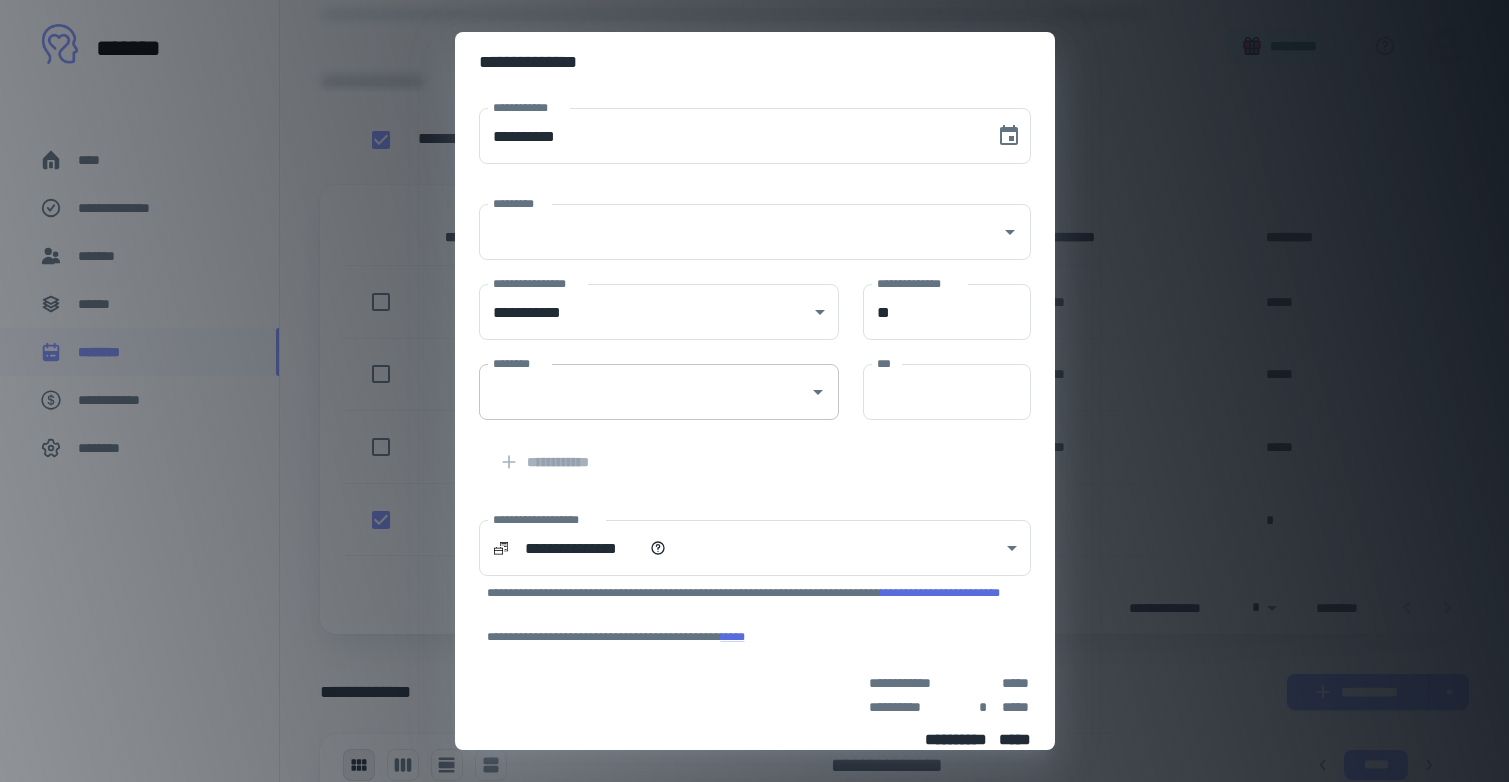 scroll, scrollTop: 106, scrollLeft: 0, axis: vertical 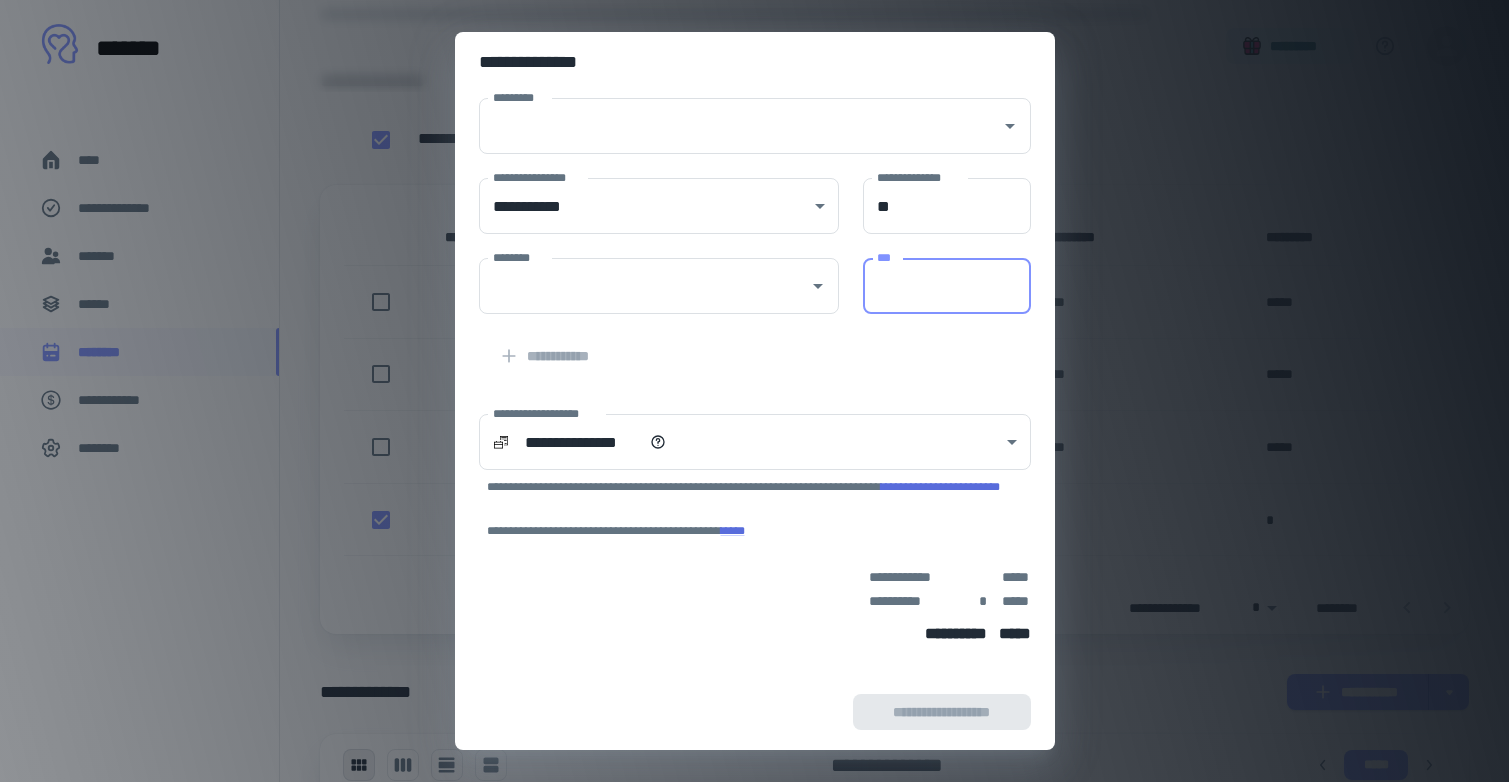 click on "***" at bounding box center [947, 286] 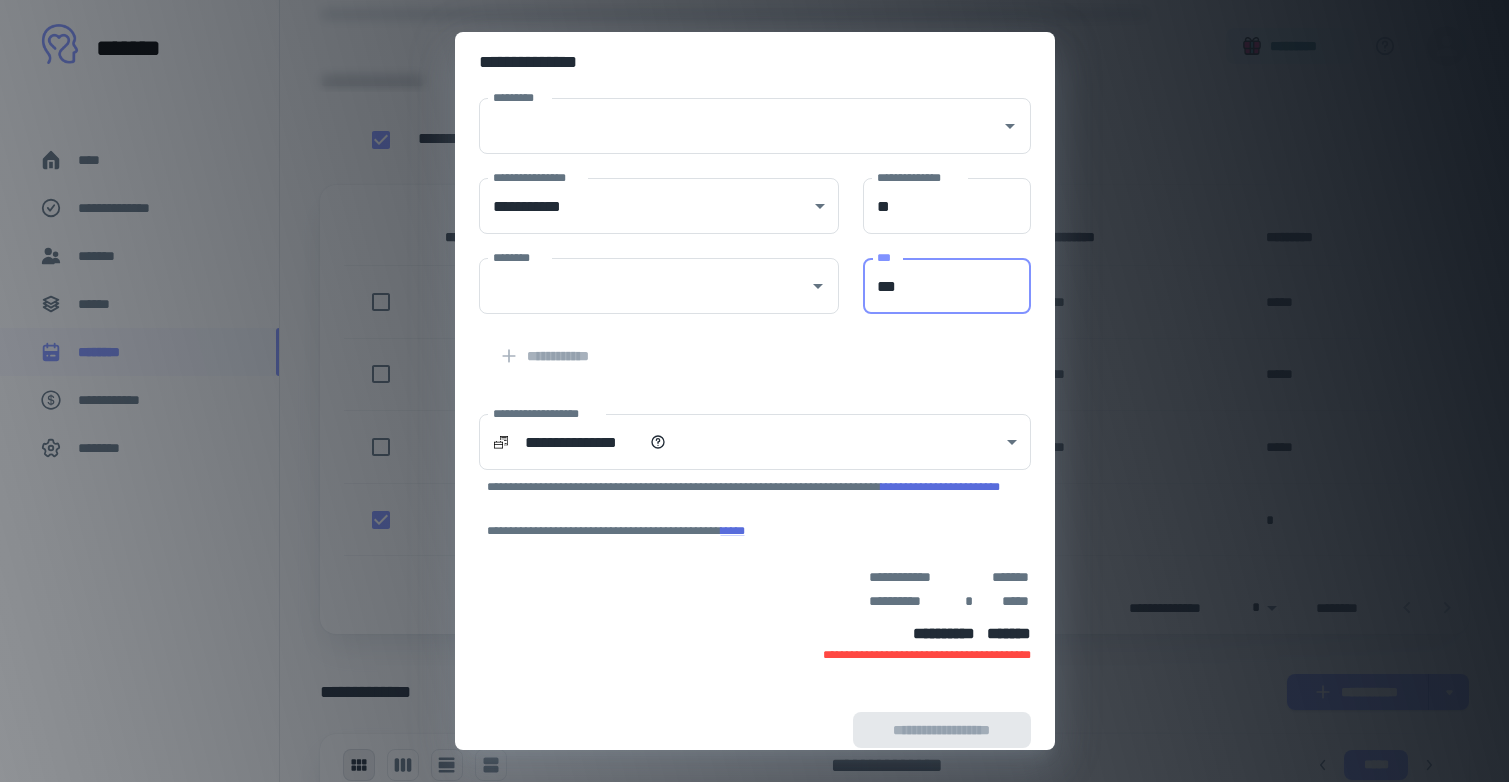 type on "***" 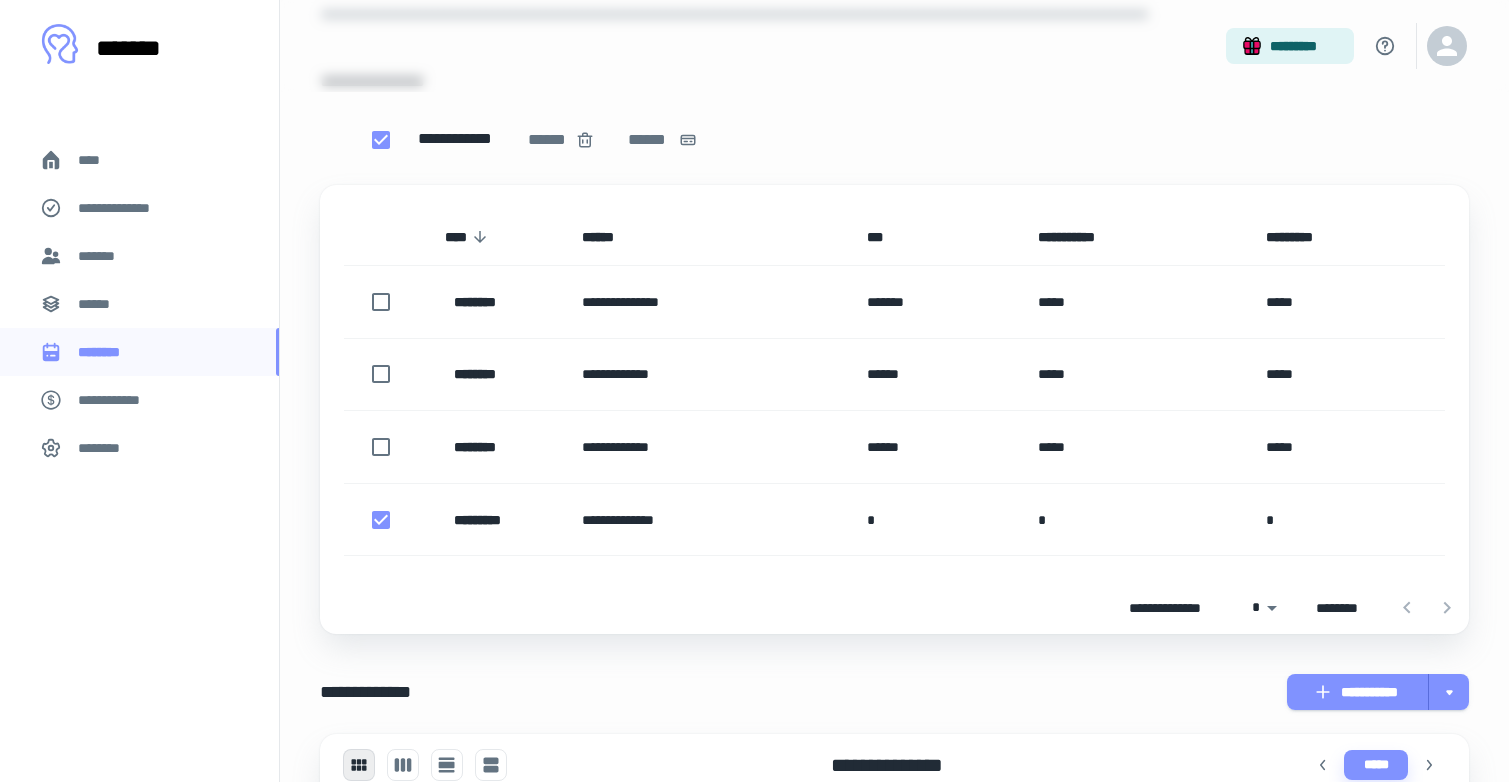 click on "*******" at bounding box center (139, 256) 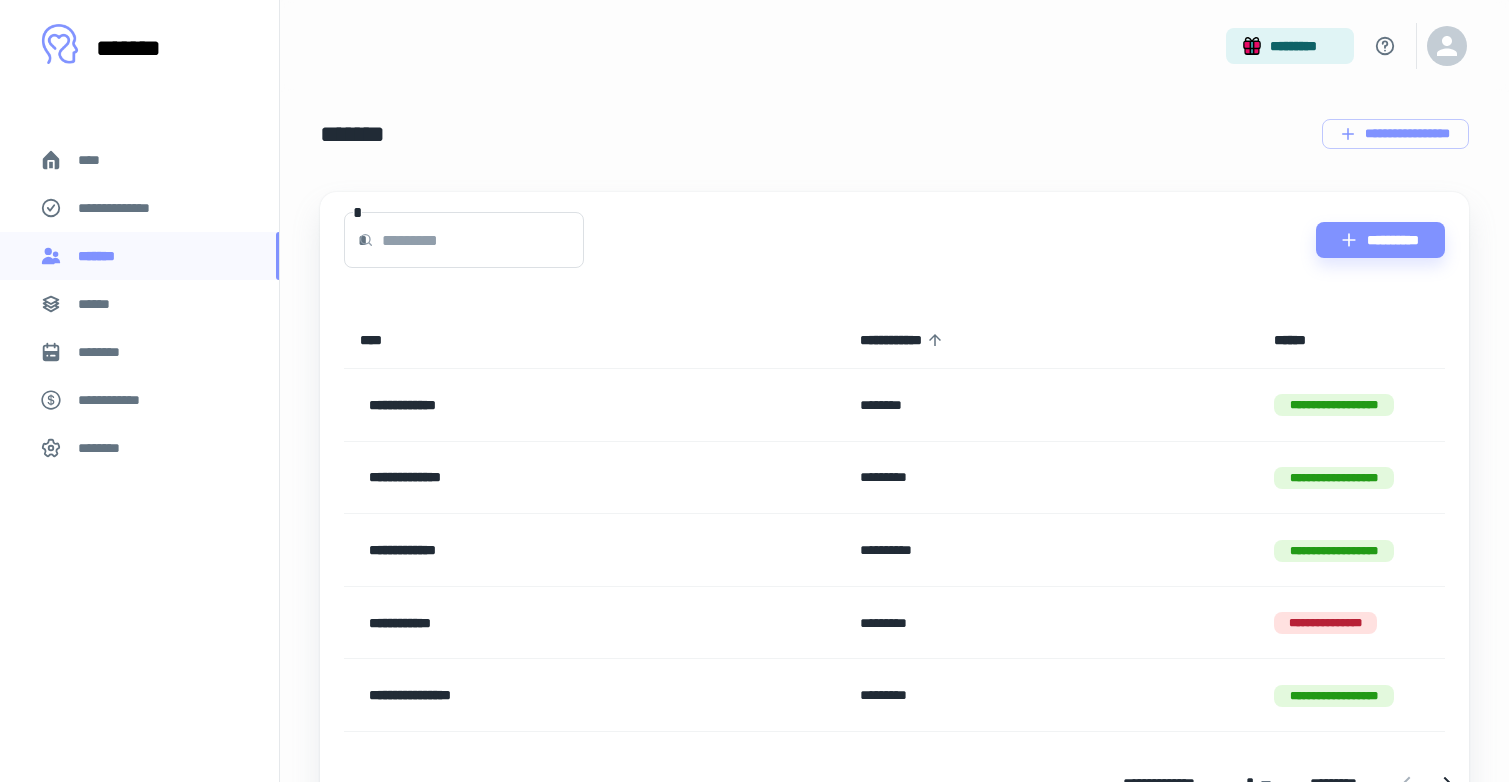 scroll, scrollTop: 207, scrollLeft: 0, axis: vertical 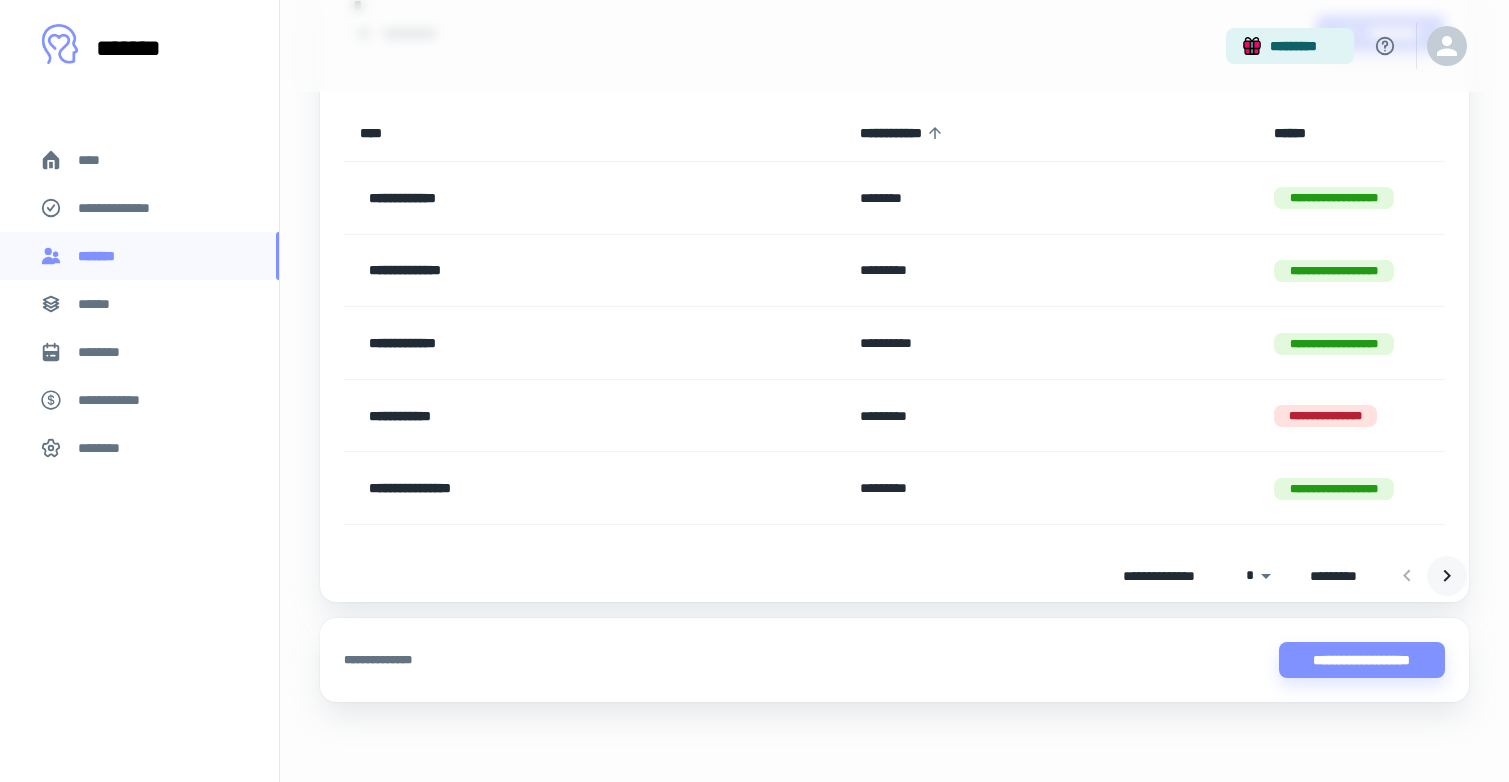 click 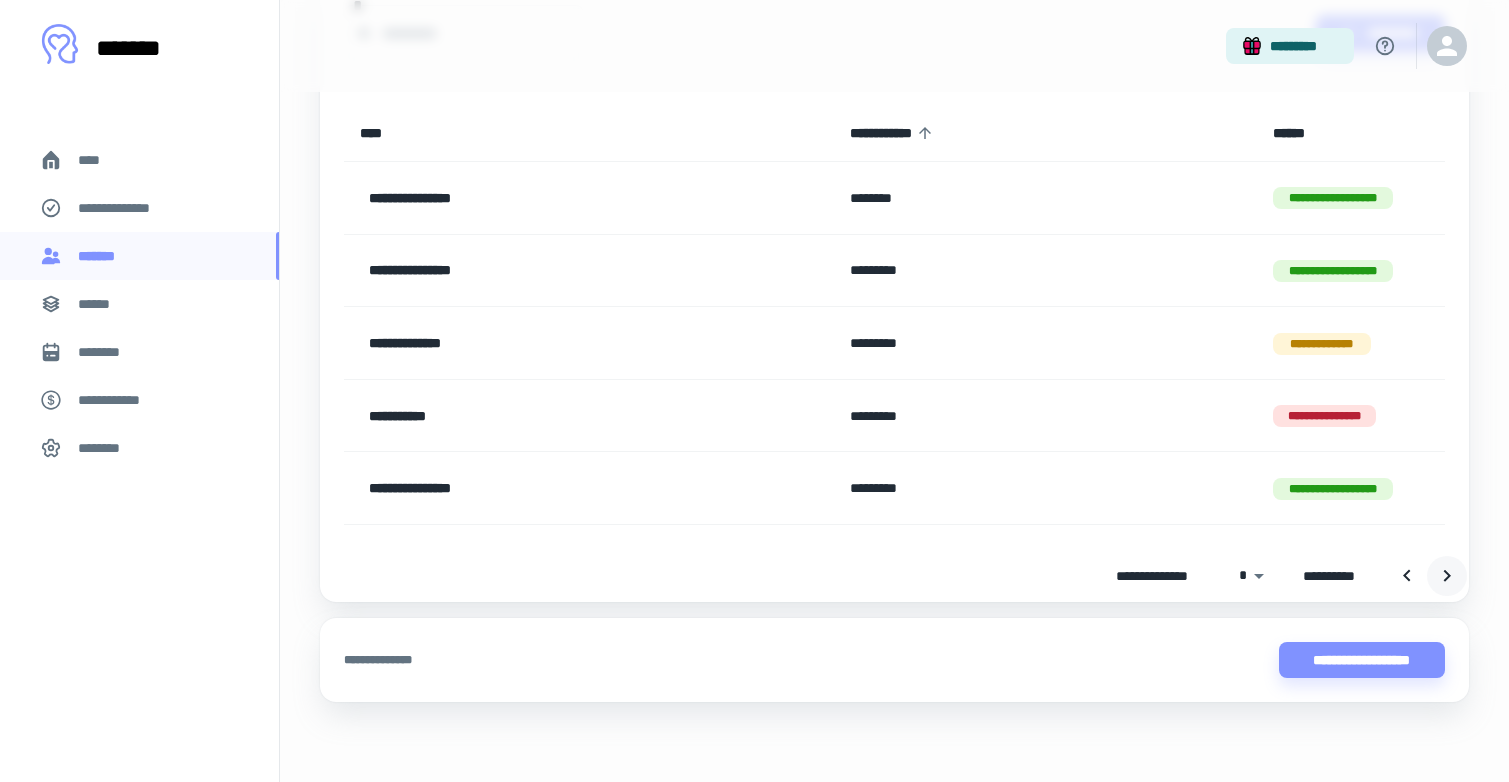 click 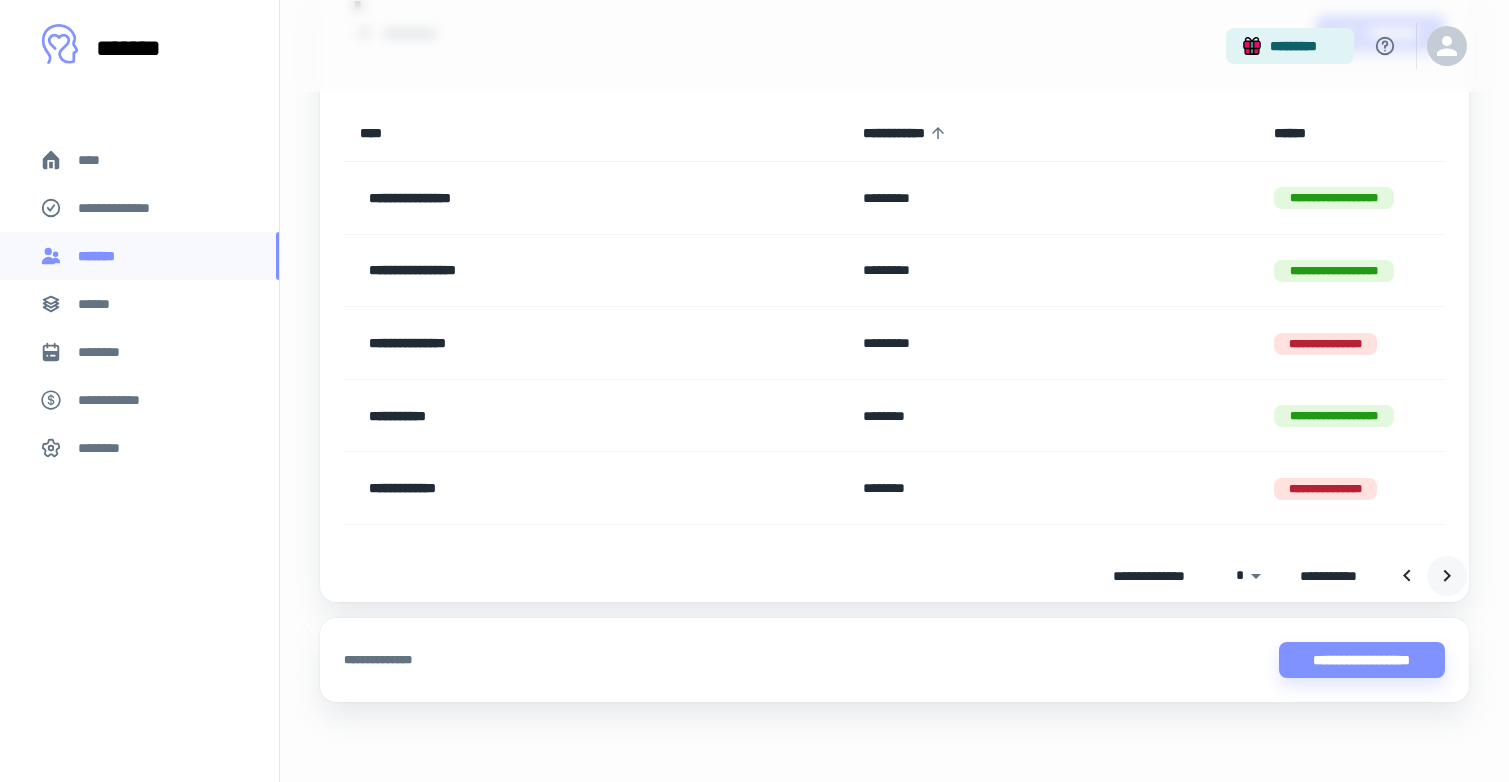 click 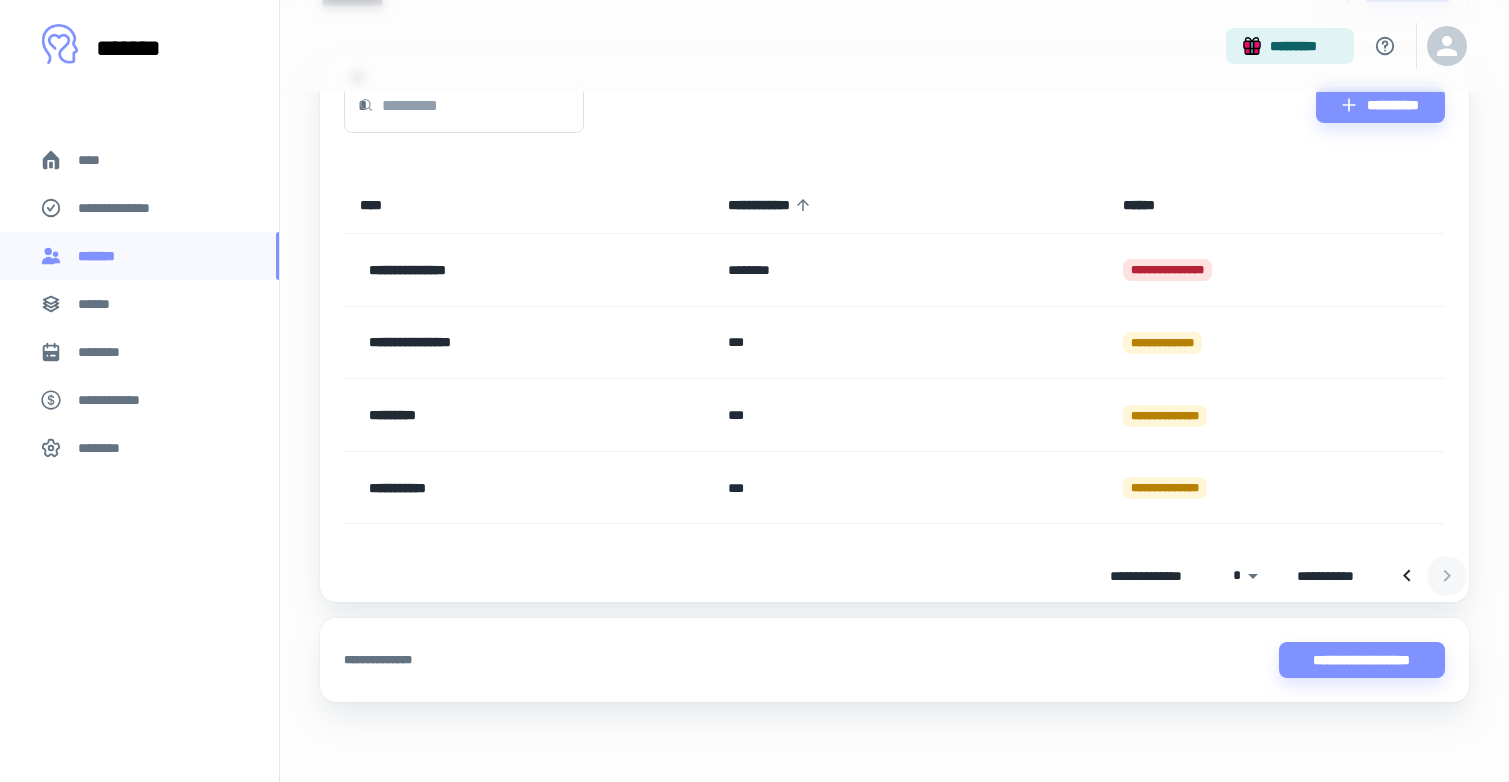 scroll, scrollTop: 135, scrollLeft: 0, axis: vertical 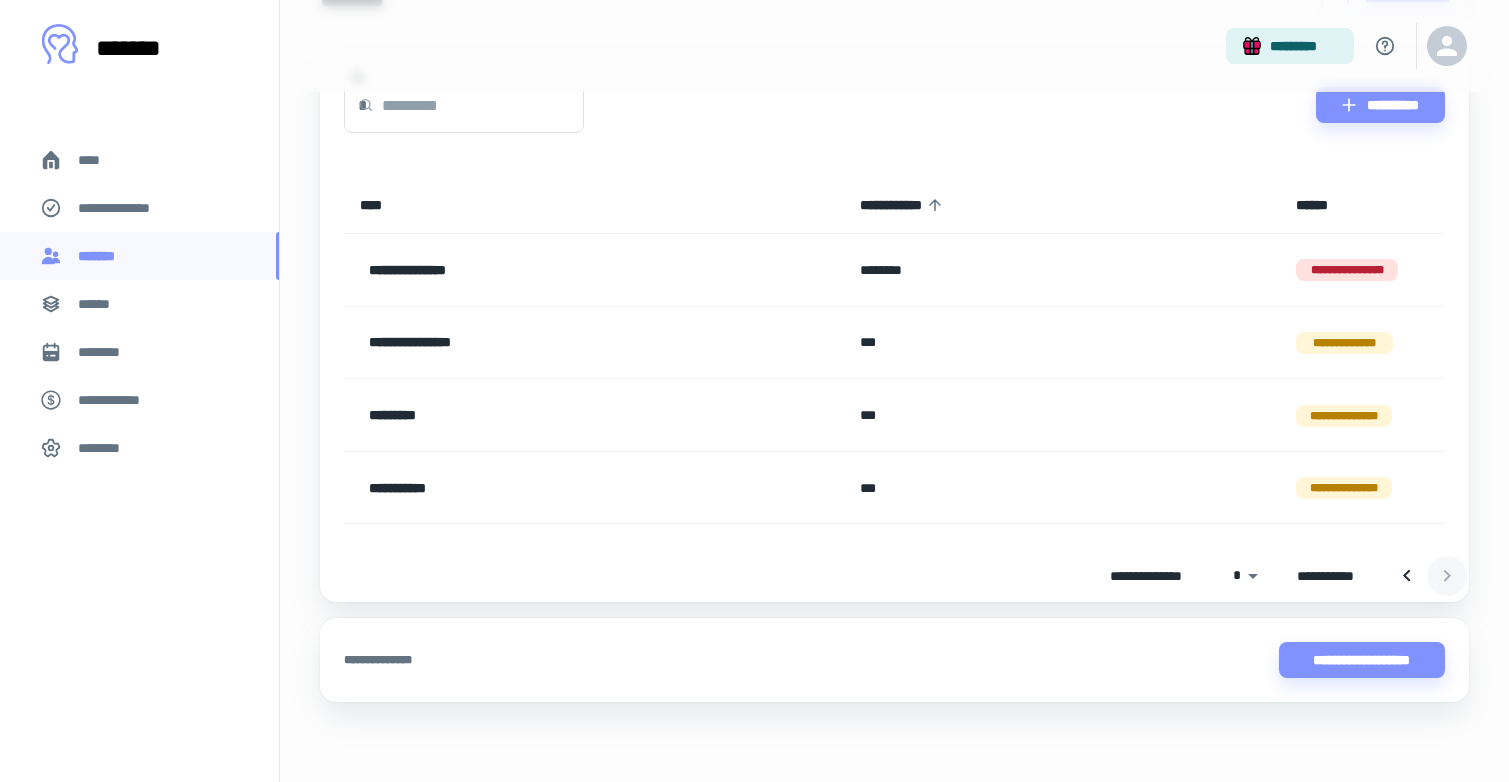 click at bounding box center (1427, 576) 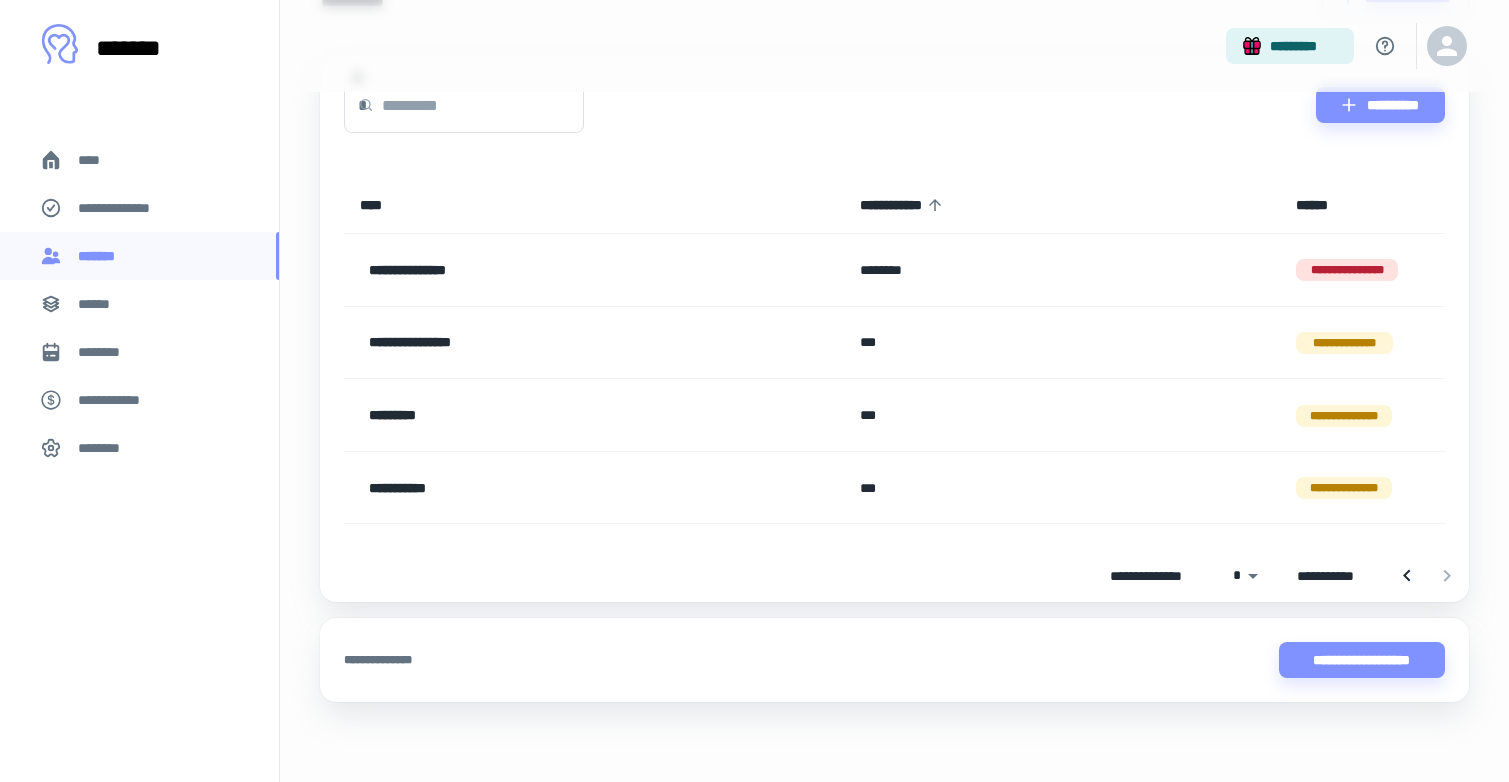 click on "[FIRST] [LAST]" at bounding box center (894, 576) 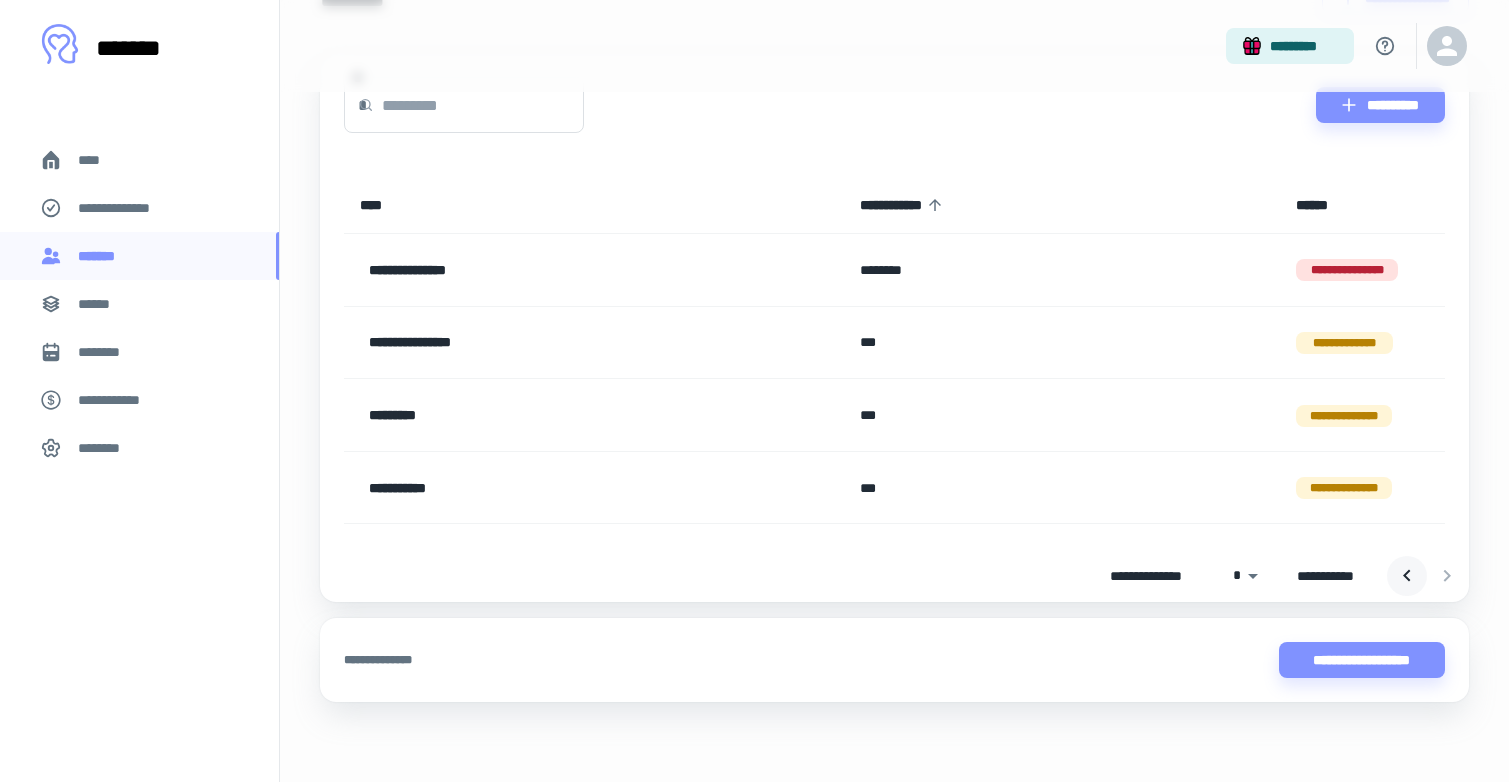 click at bounding box center [1407, 576] 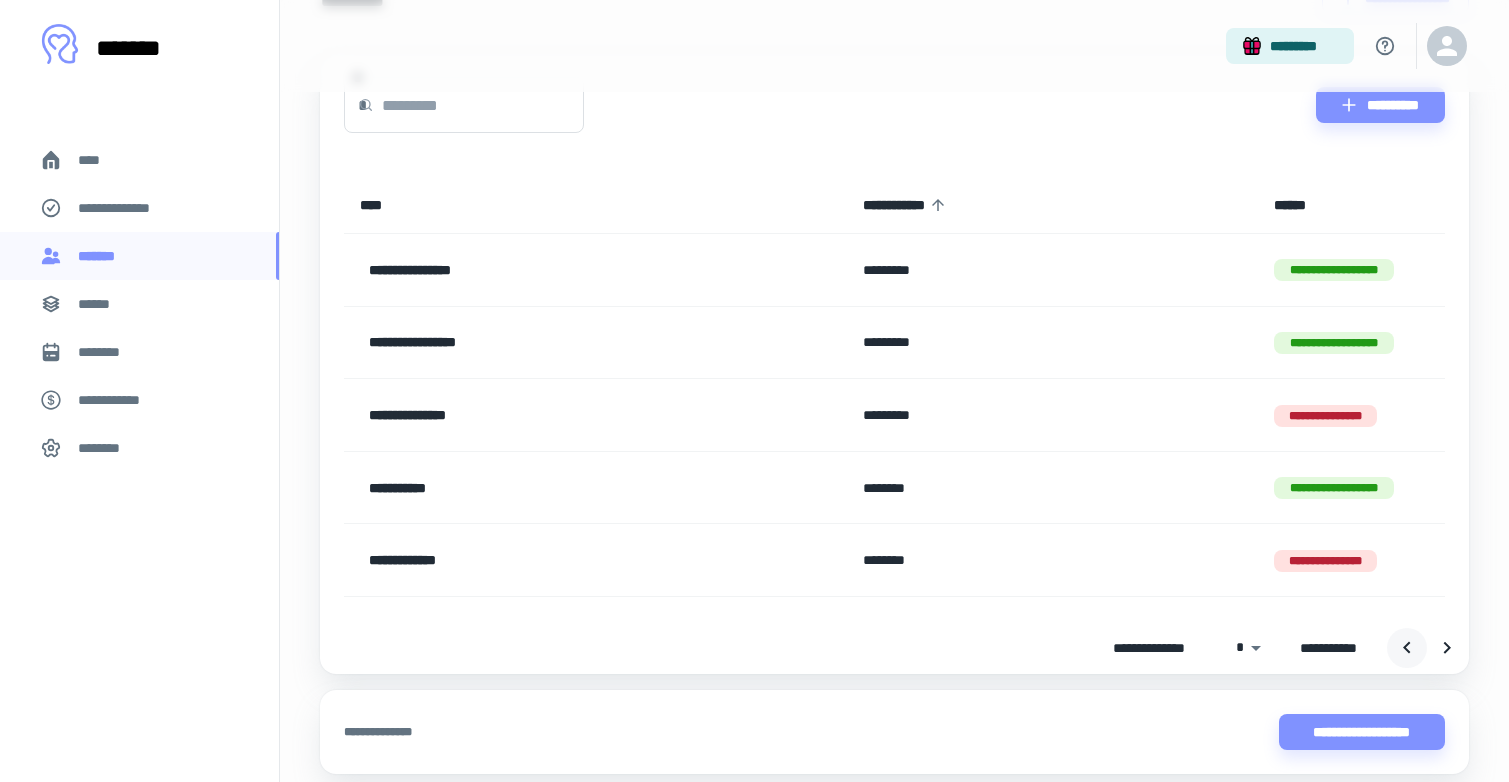 click on "**********" at bounding box center [1351, 560] 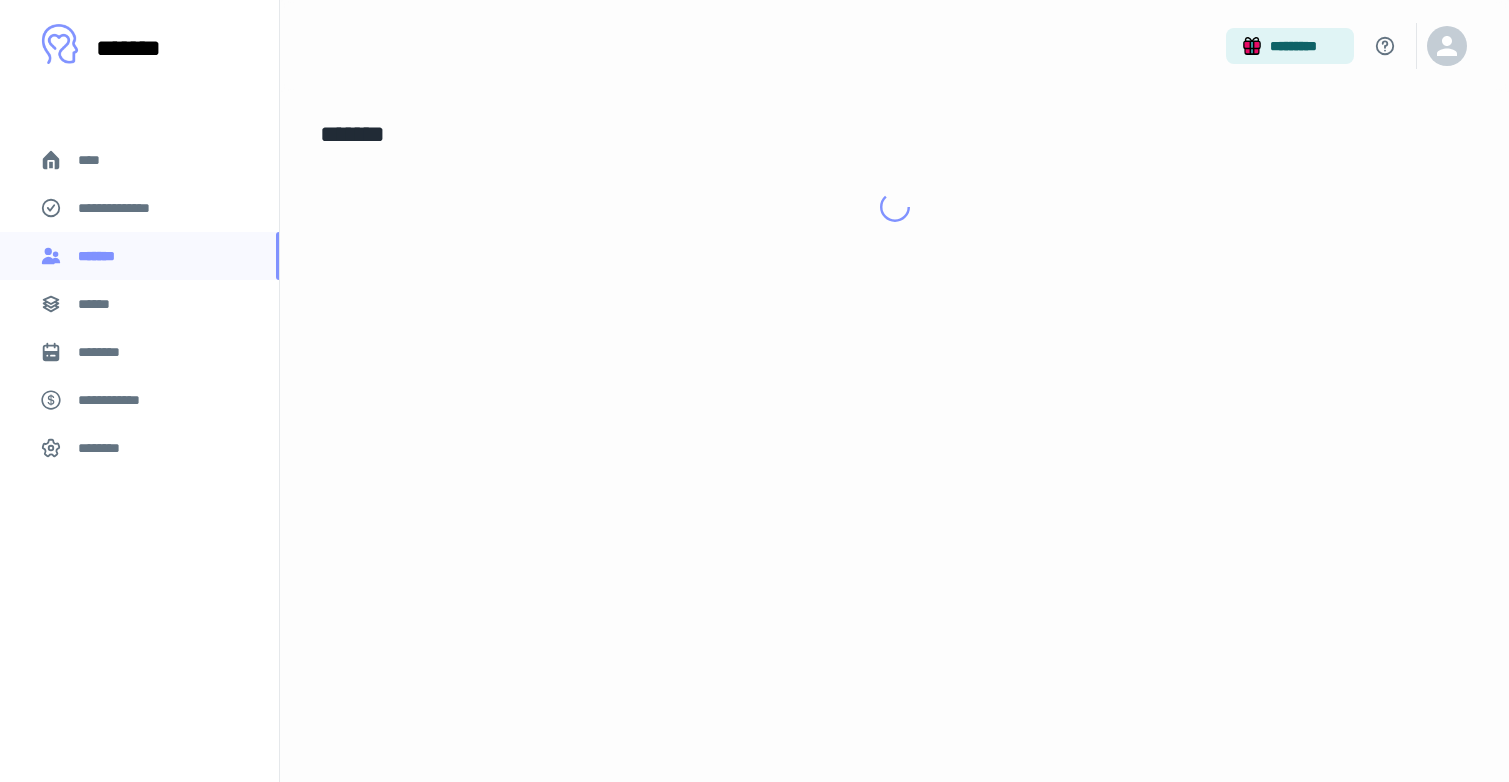 scroll, scrollTop: 0, scrollLeft: 0, axis: both 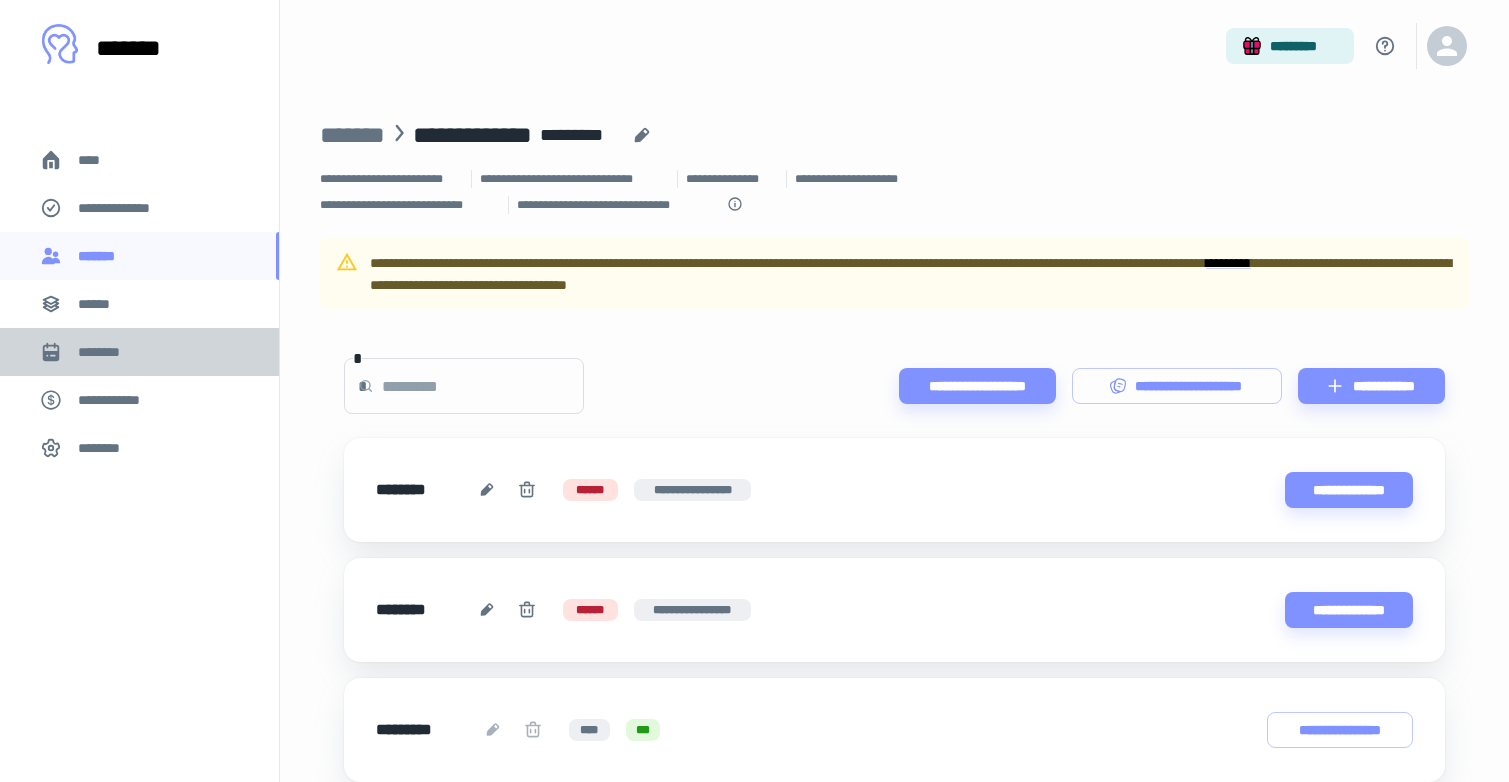 click on "********" at bounding box center (139, 352) 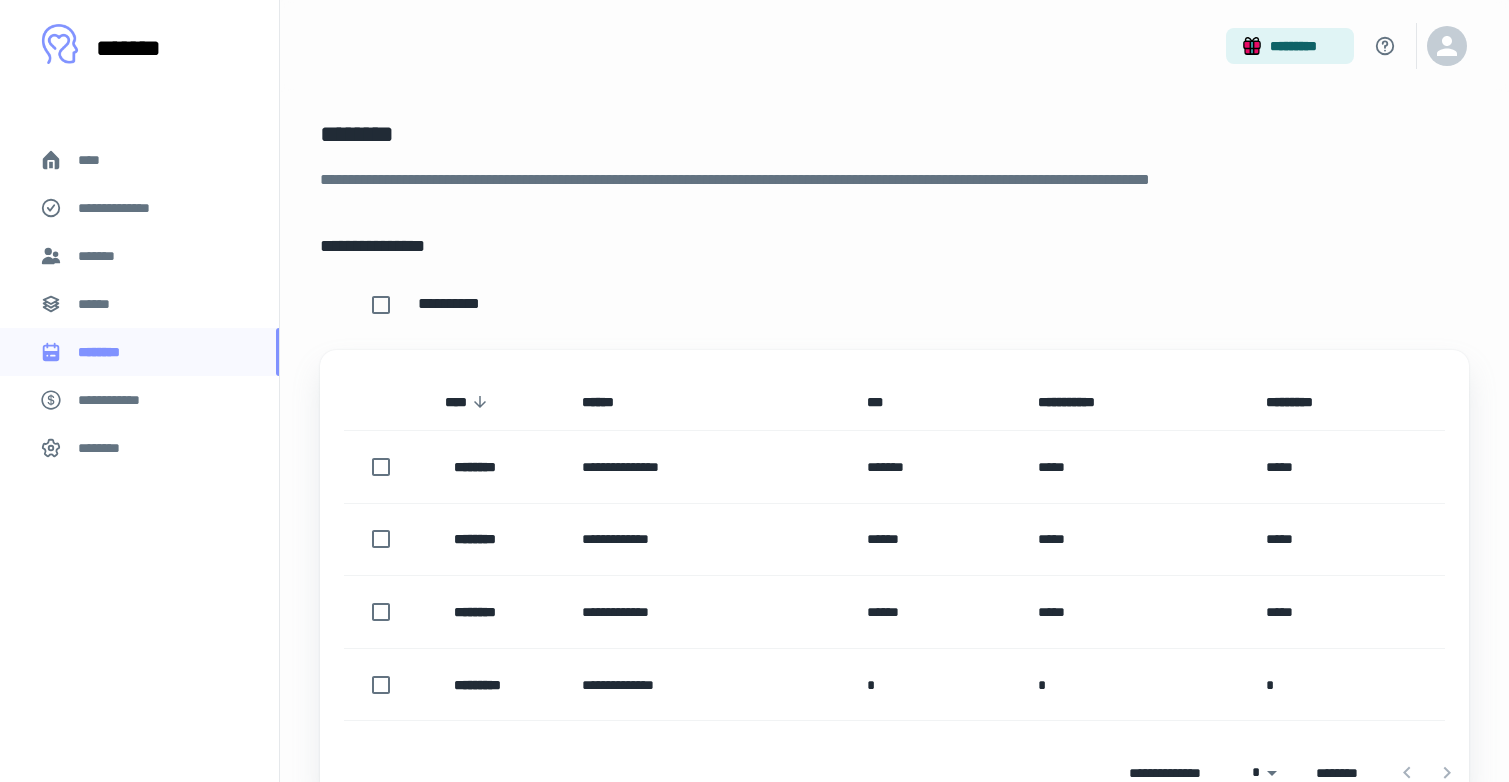 click on "*******" at bounding box center [139, 256] 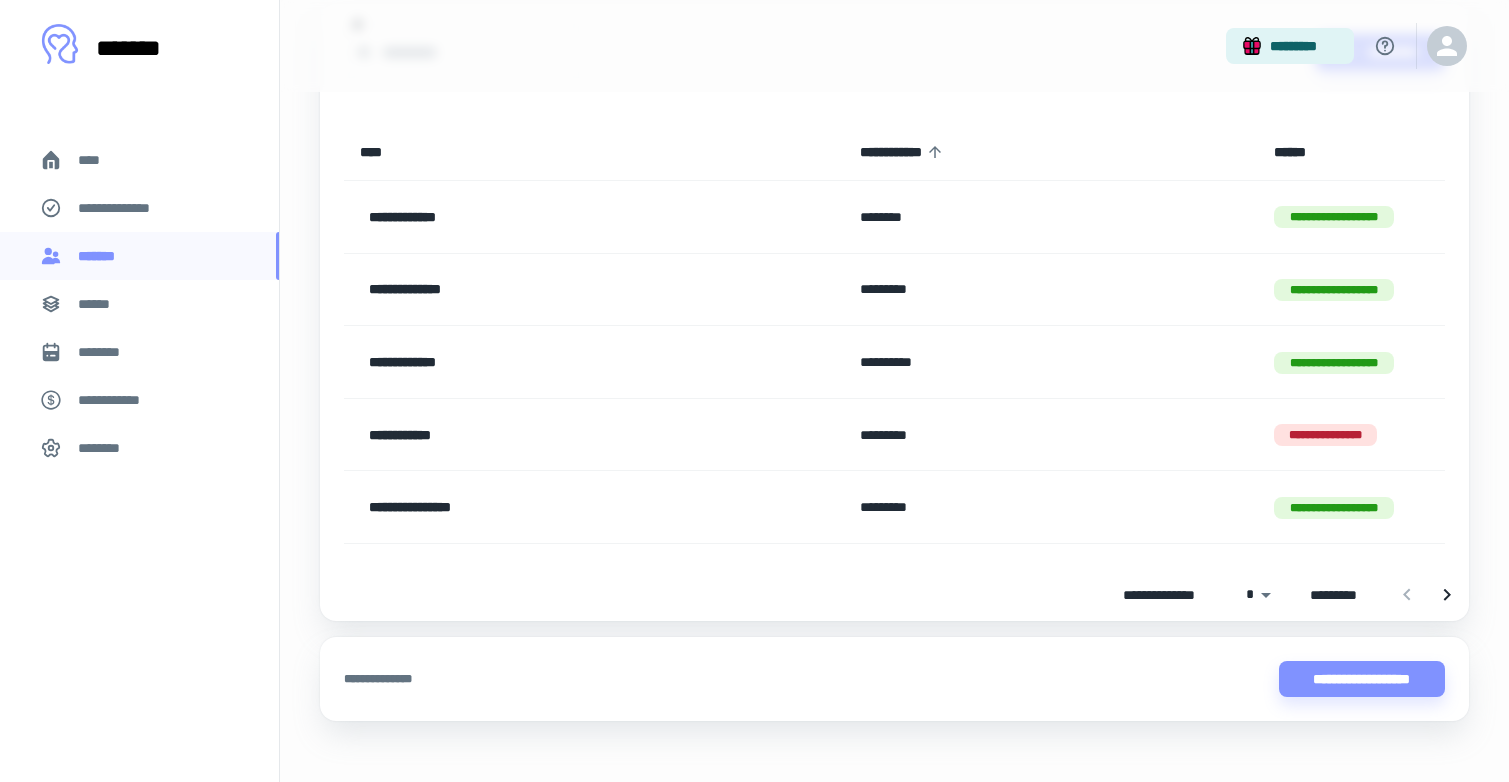scroll, scrollTop: 200, scrollLeft: 0, axis: vertical 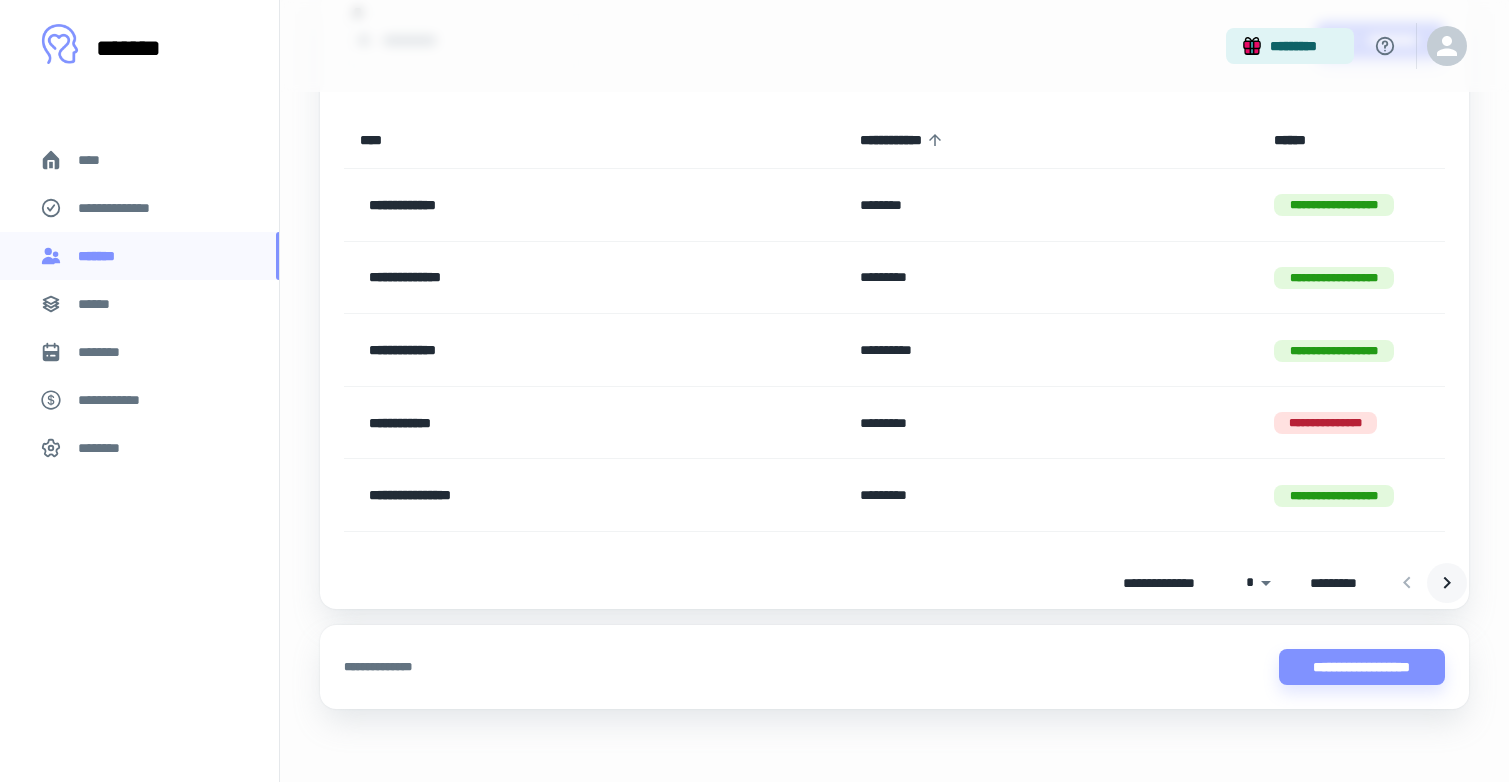 click 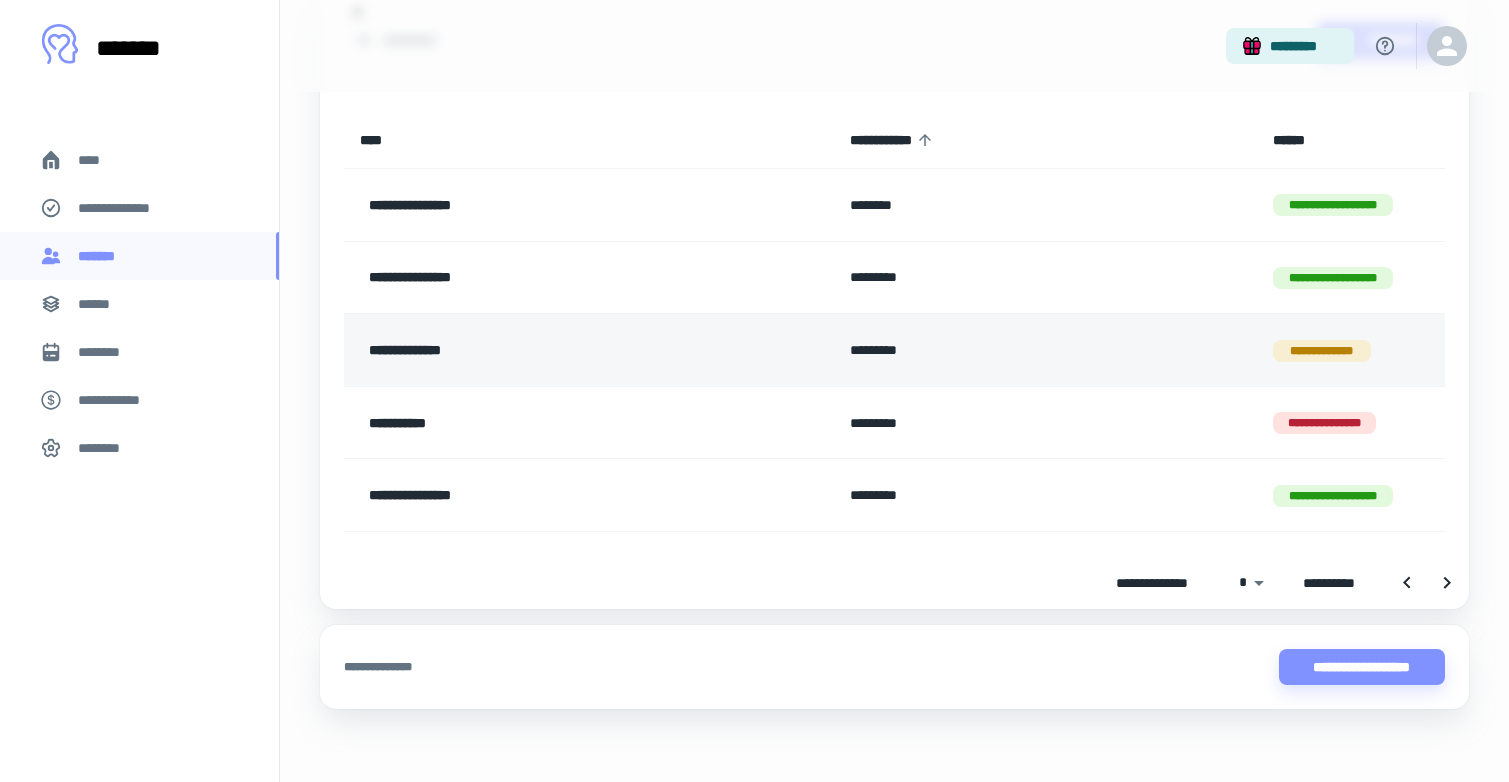 click on "**********" at bounding box center (541, 350) 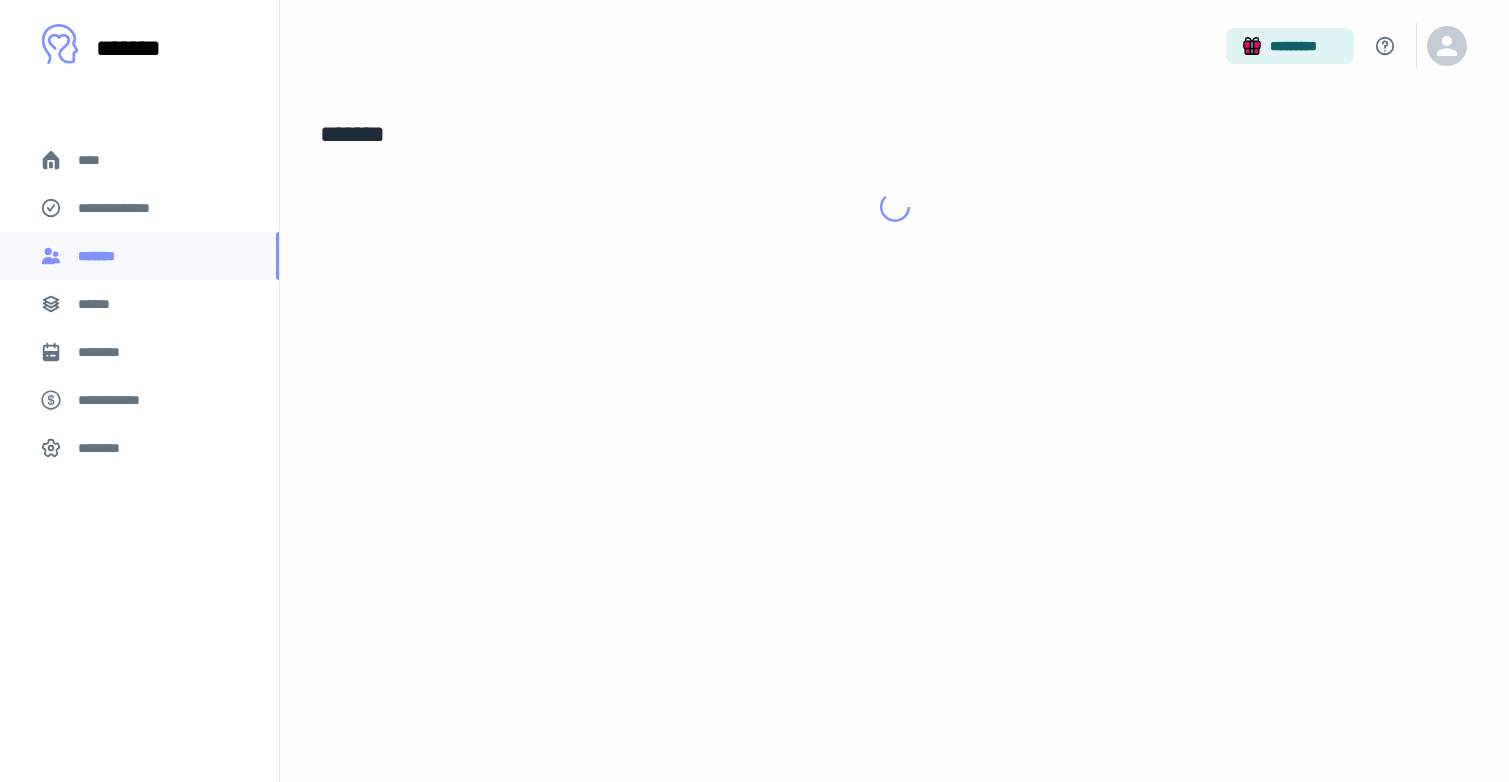 scroll, scrollTop: 0, scrollLeft: 0, axis: both 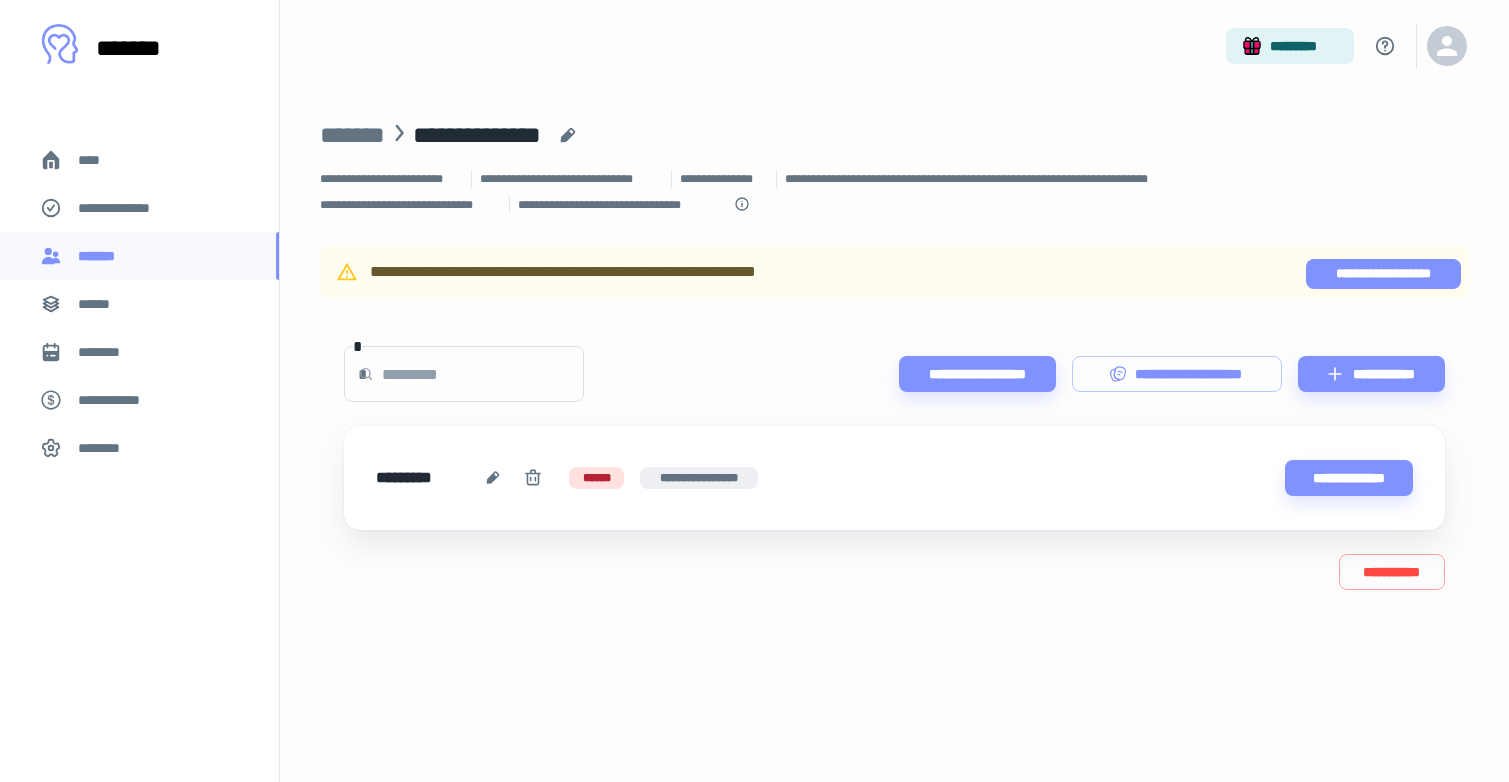 click on "**********" at bounding box center [1383, 274] 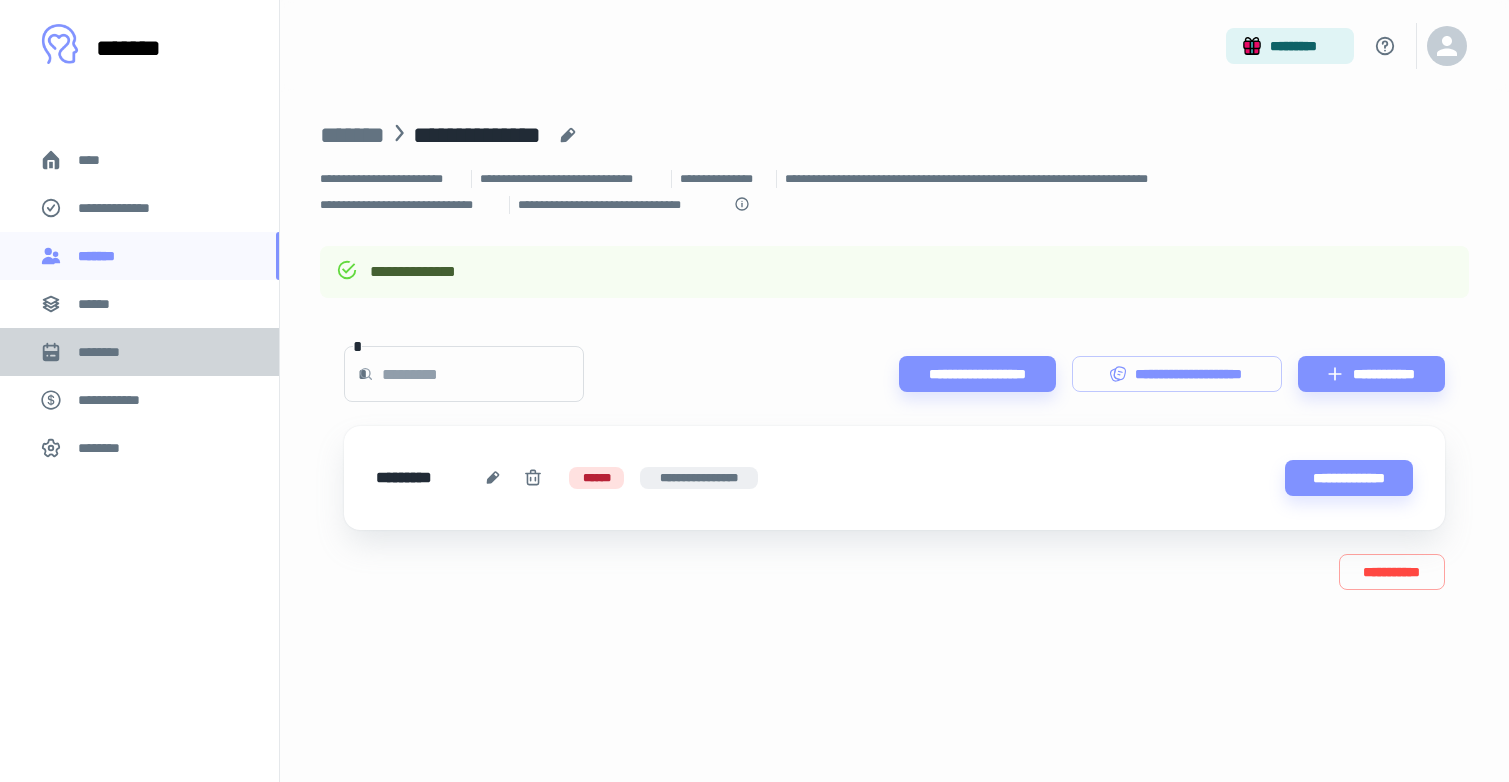click on "********" at bounding box center (139, 352) 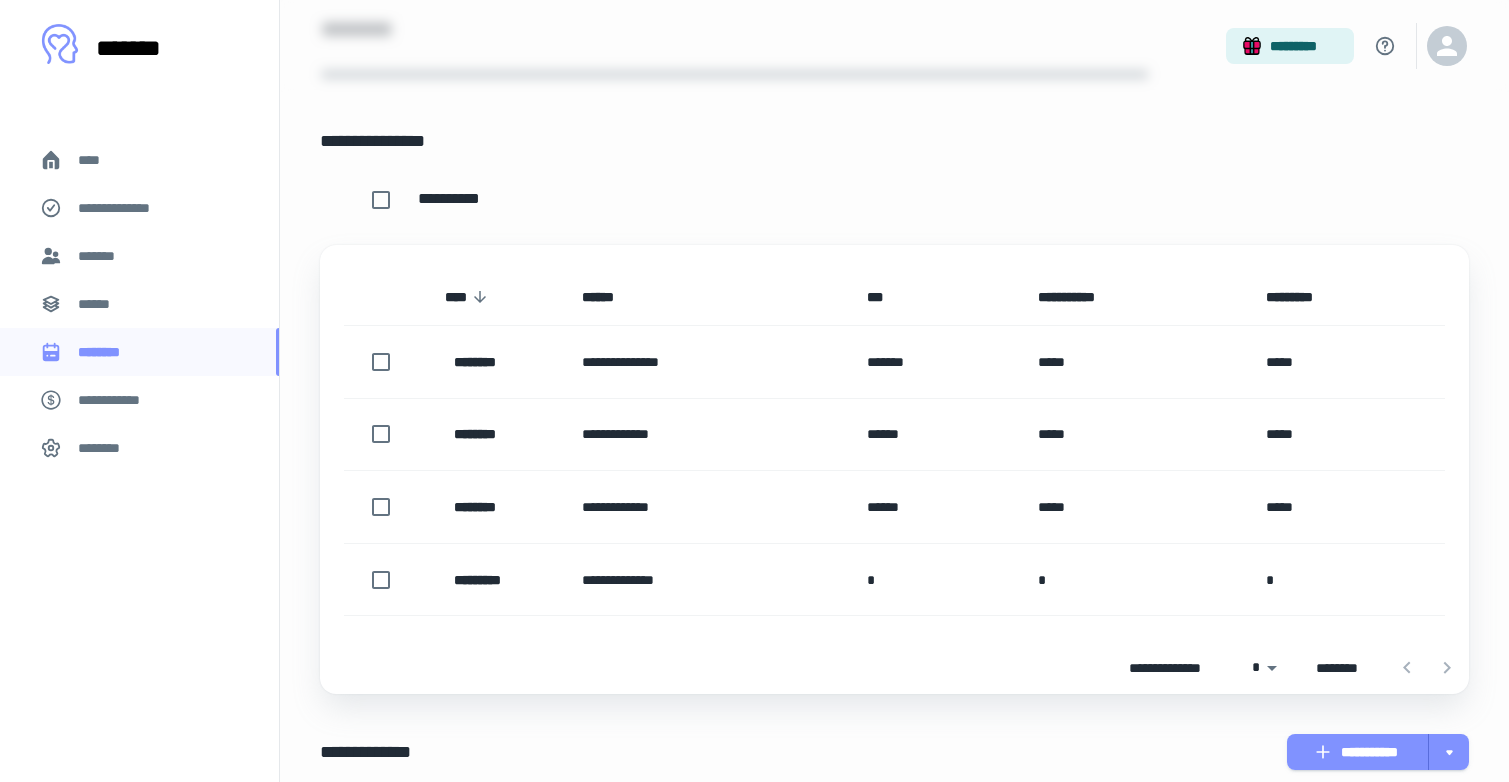 scroll, scrollTop: 109, scrollLeft: 0, axis: vertical 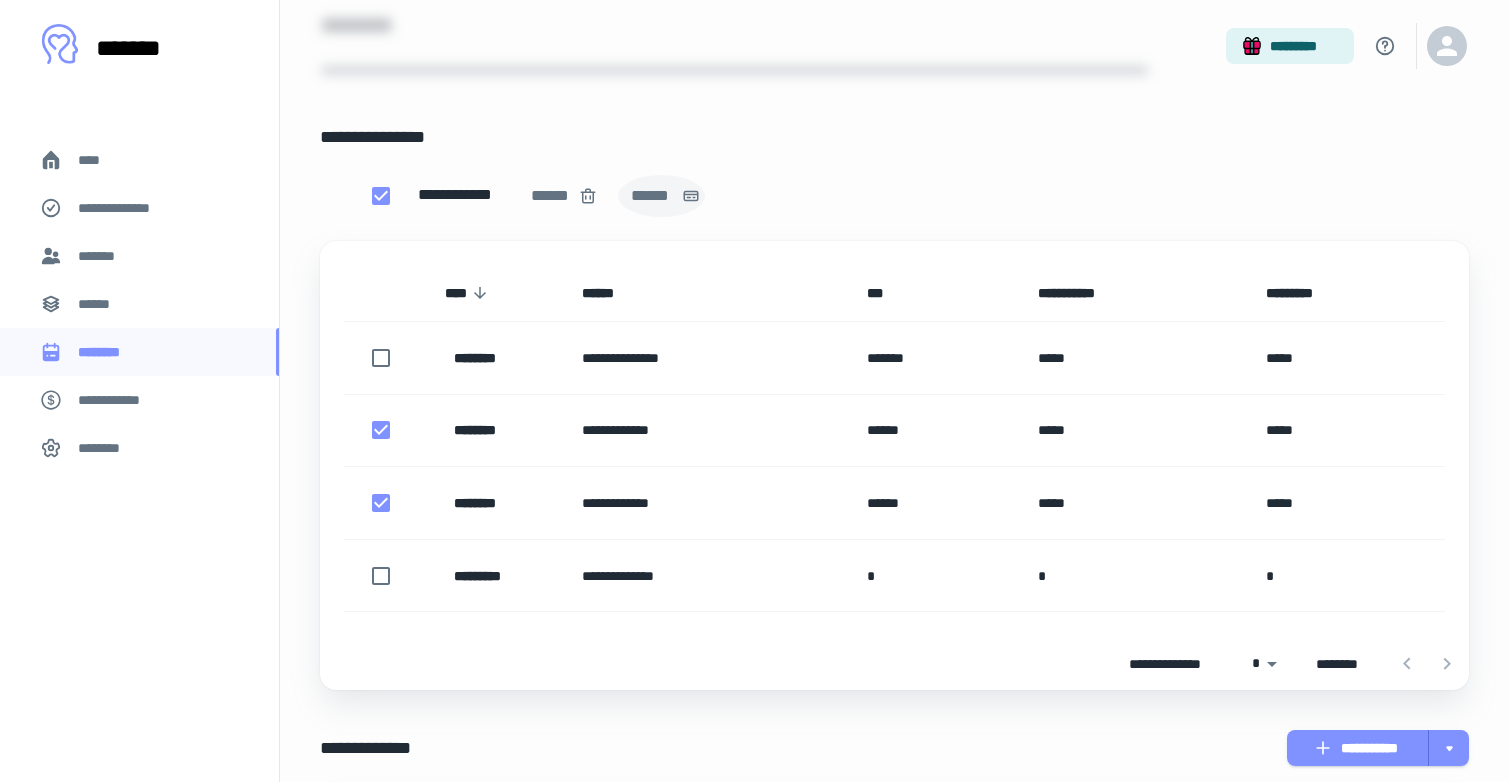 click on "******" at bounding box center [652, 196] 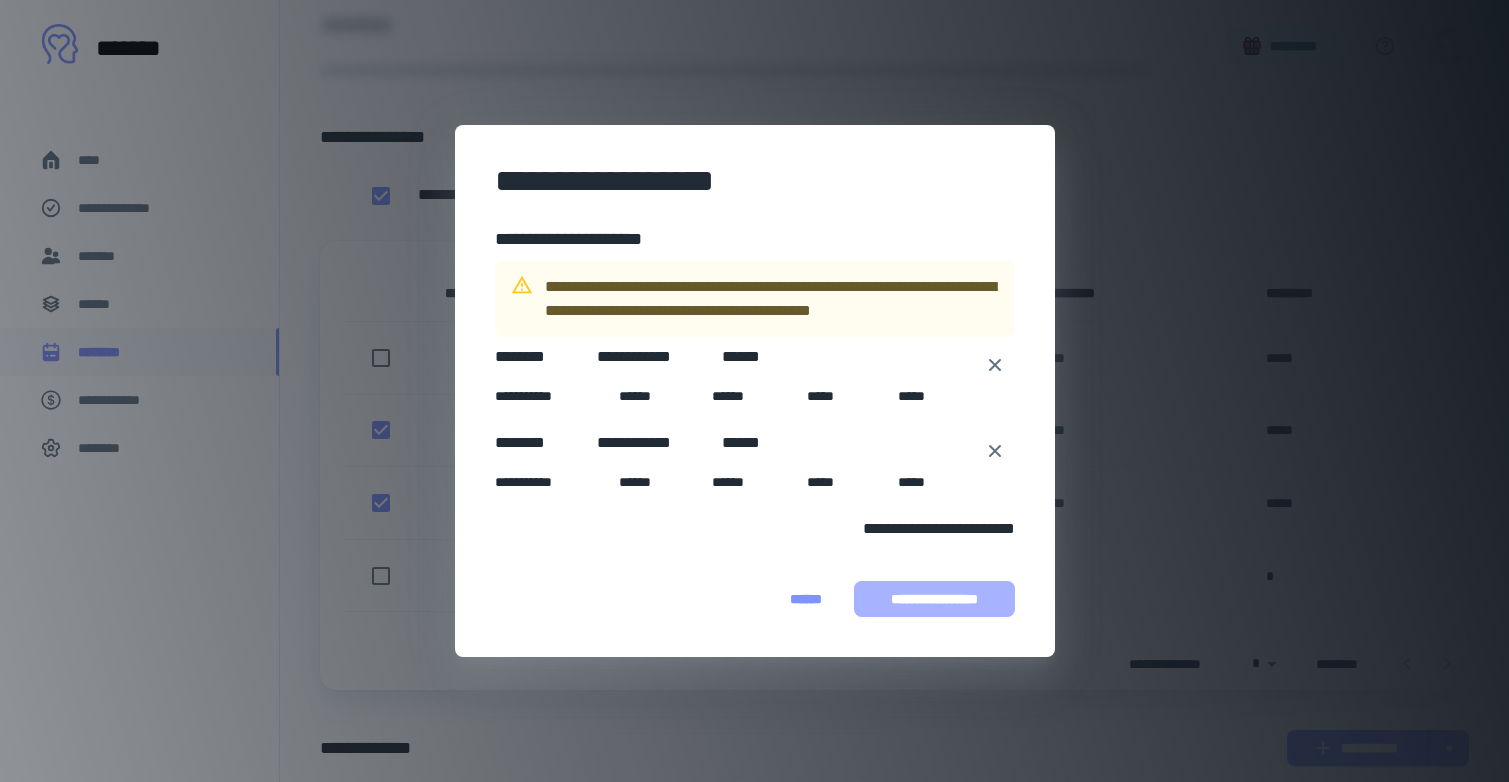 click on "**********" at bounding box center [934, 599] 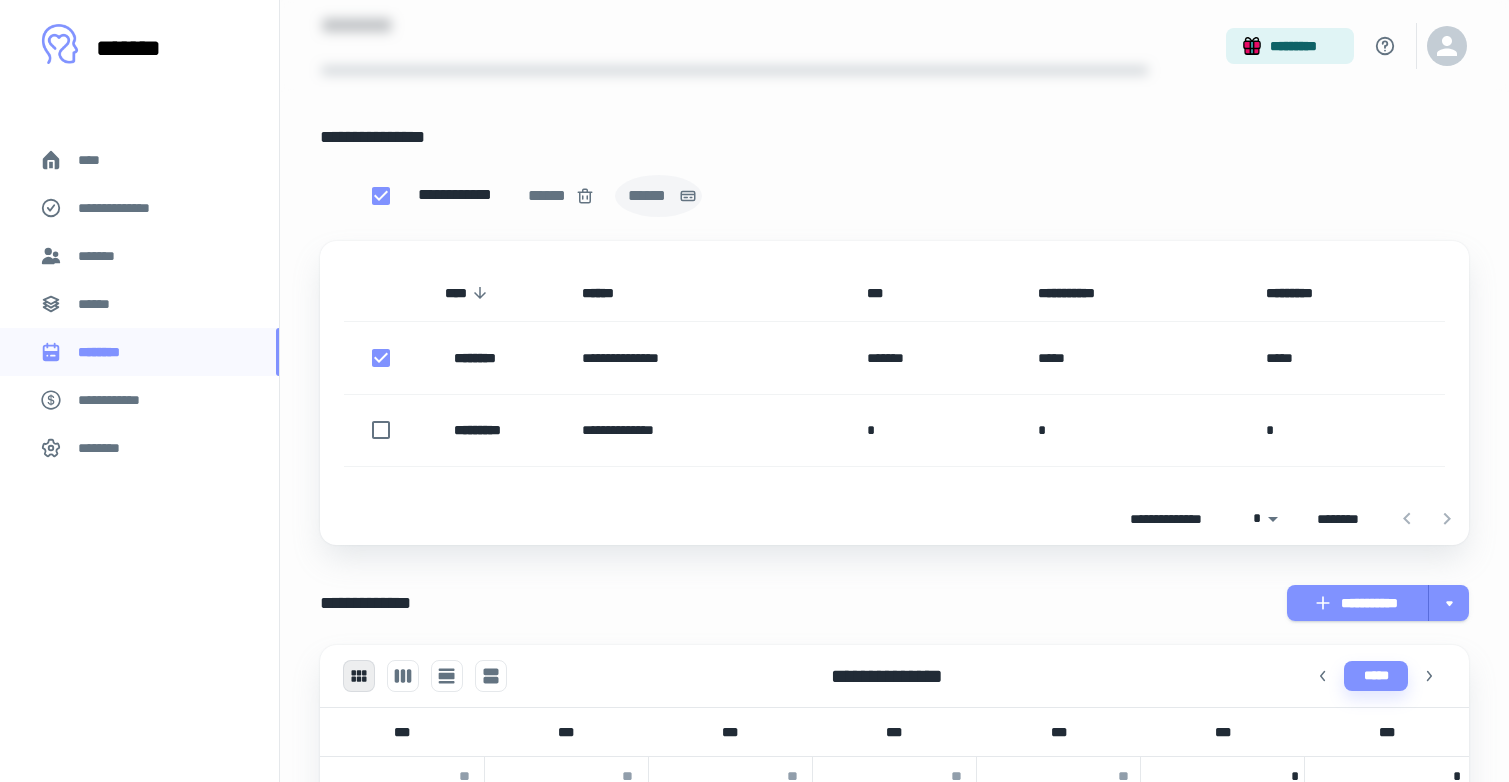 click on "******" at bounding box center (649, 196) 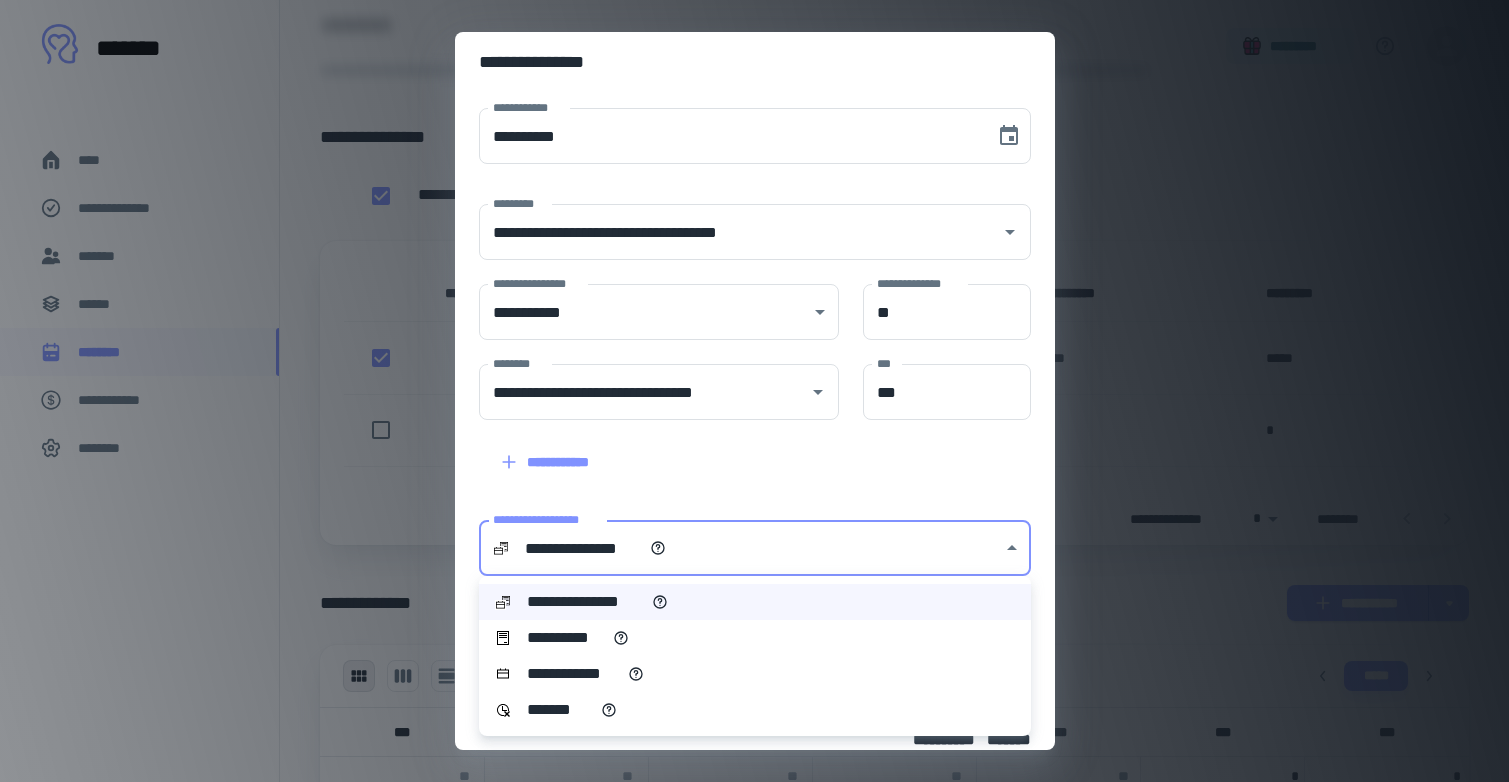 click on "[FIRST] [LAST] [ADDRESS] [CITY], [STATE] [ZIP]" at bounding box center (754, 282) 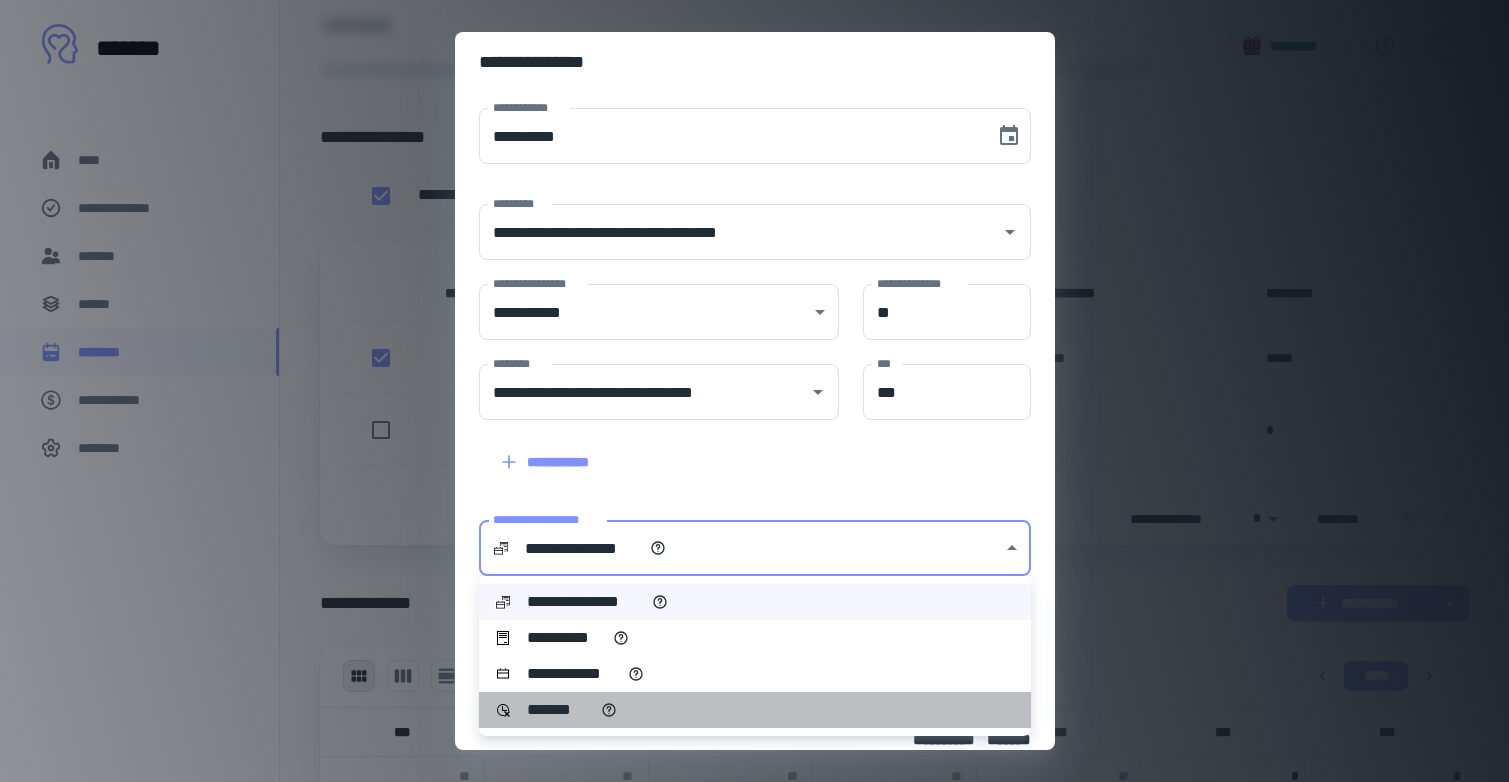click on "*******" at bounding box center (755, 710) 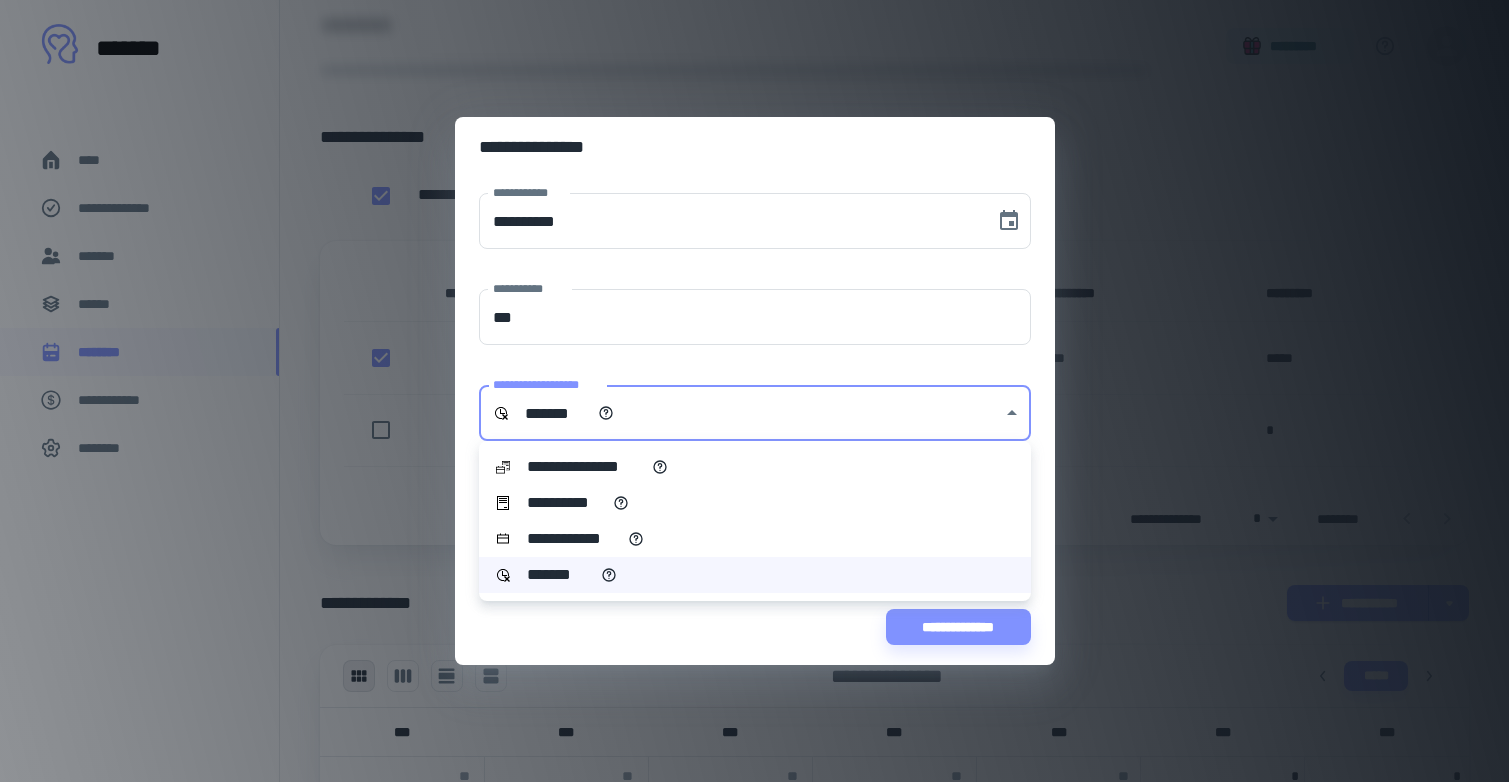 click on "[FIRST] [LAST] [ADDRESS] [CITY], [STATE] [ZIP]" at bounding box center [754, 282] 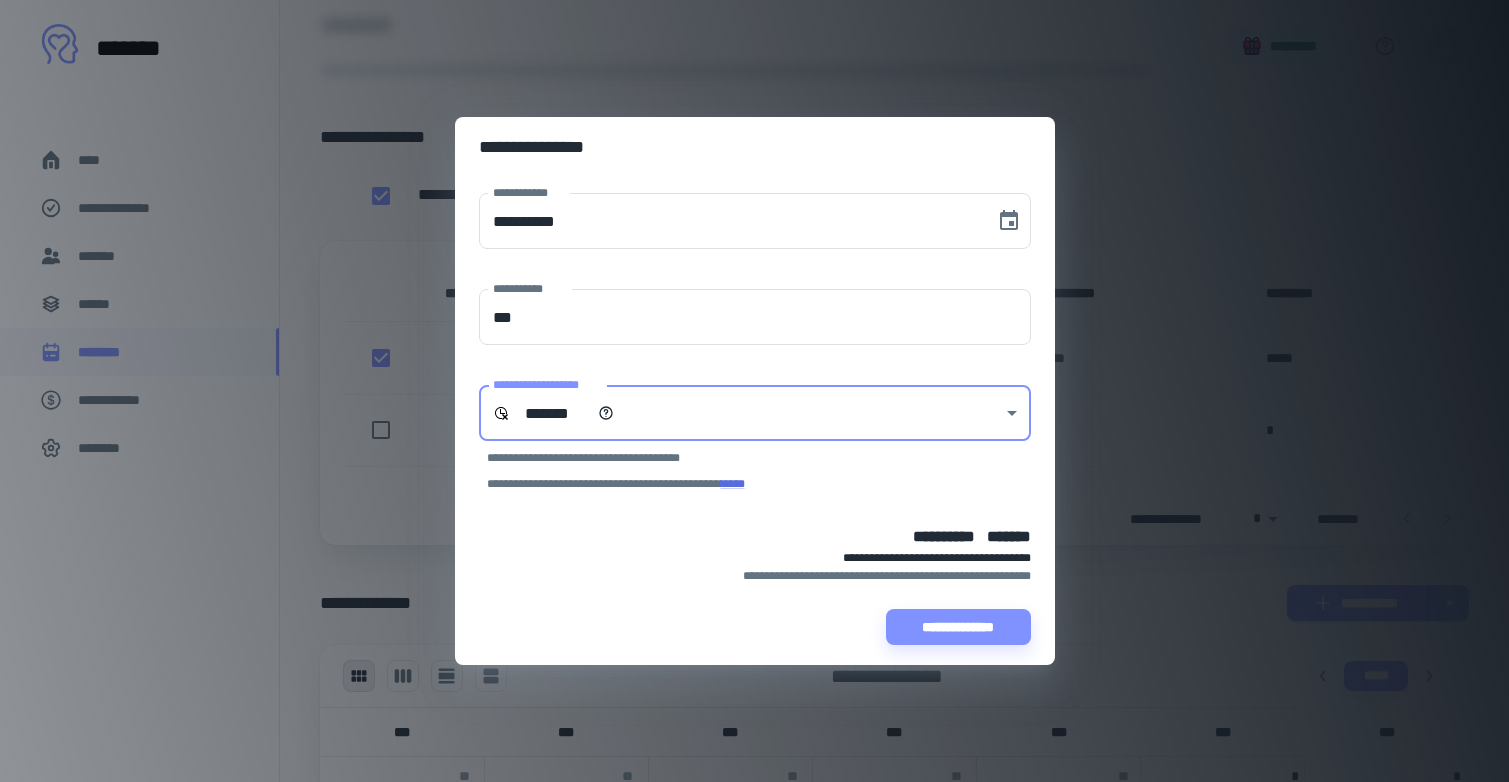 click on "[FIRST] [LAST] [ADDRESS] [CITY], [STATE] [ZIP]" at bounding box center [754, 282] 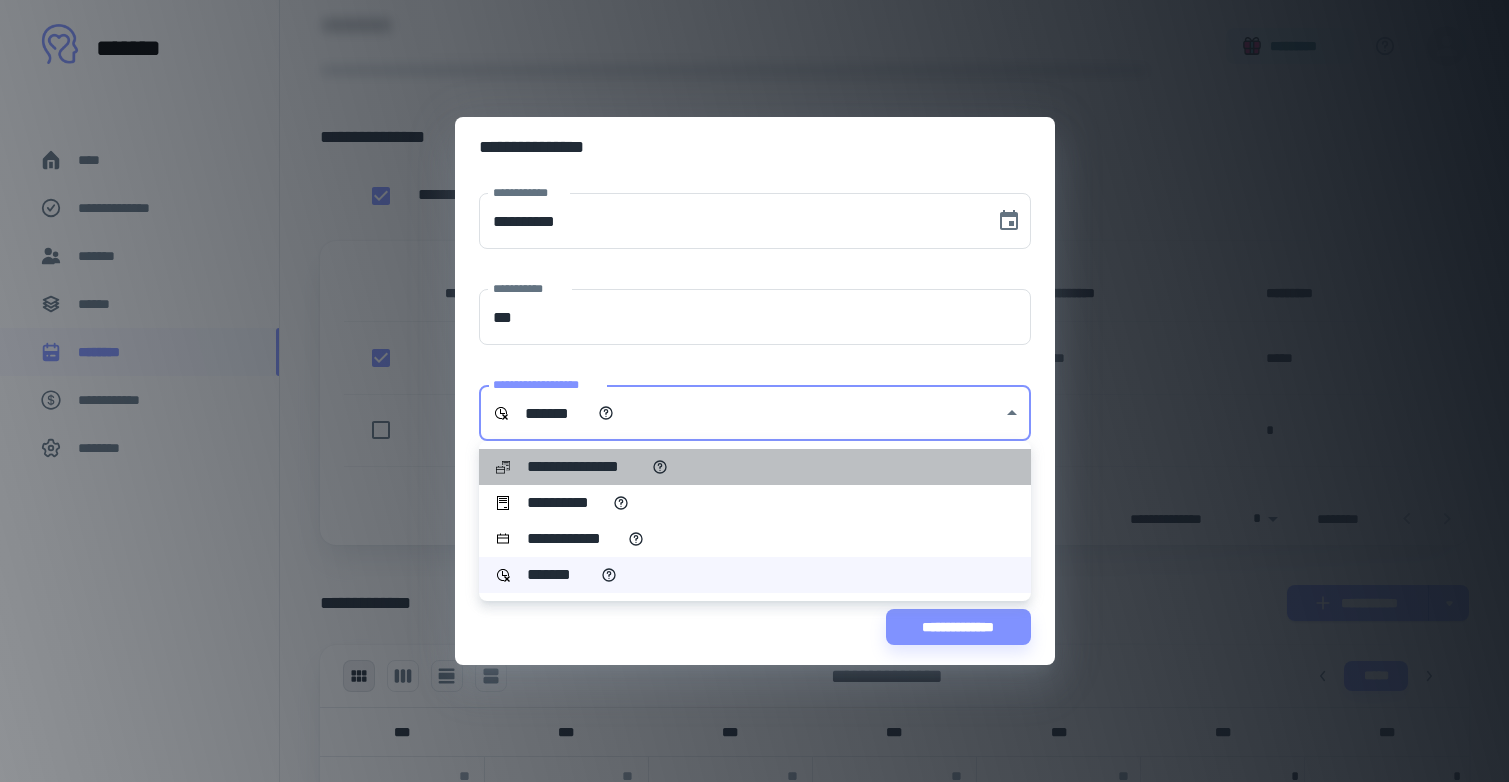 click on "**********" at bounding box center (585, 467) 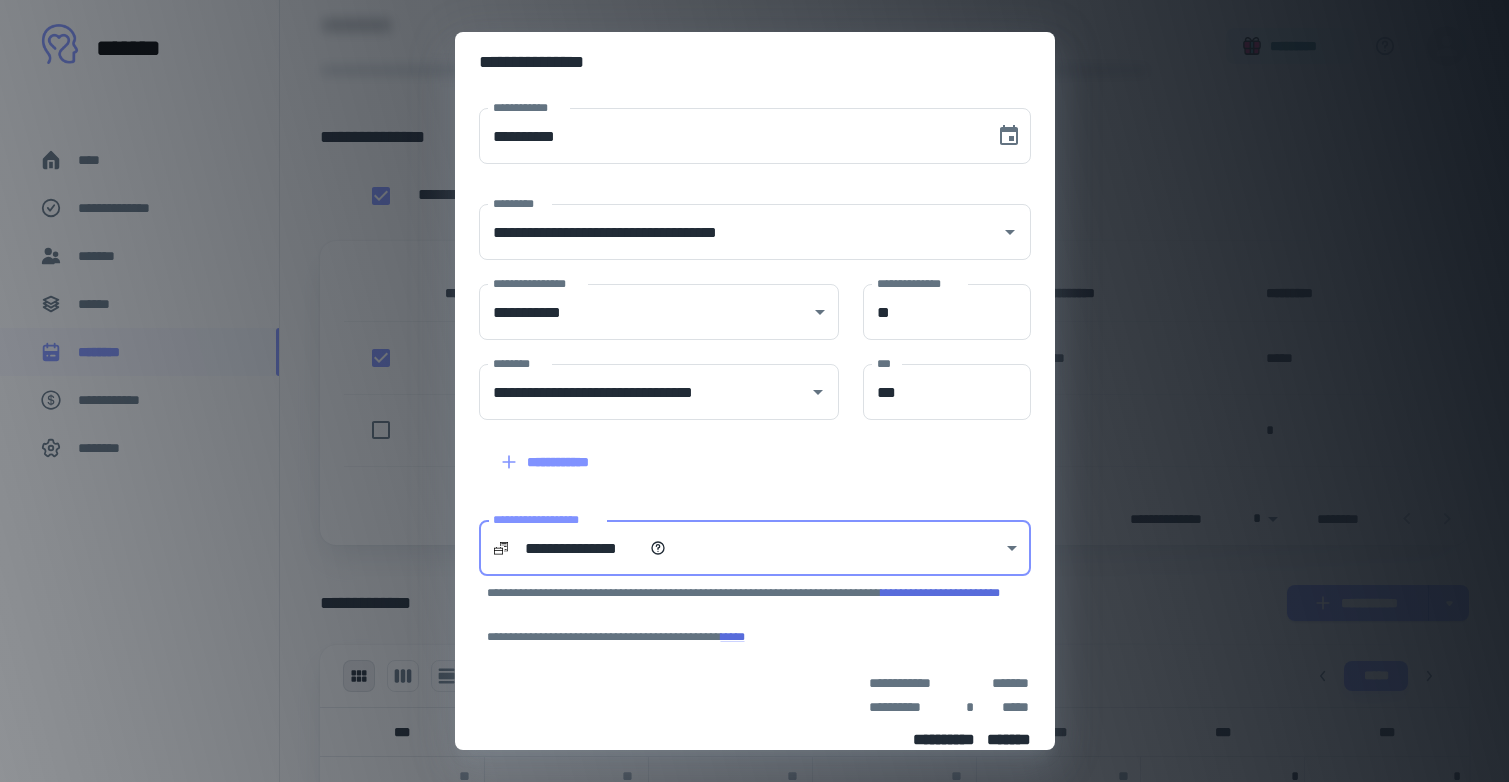 click on "[FIRST] [LAST] [ADDRESS] [CITY], [STATE] [ZIP]" at bounding box center [754, 391] 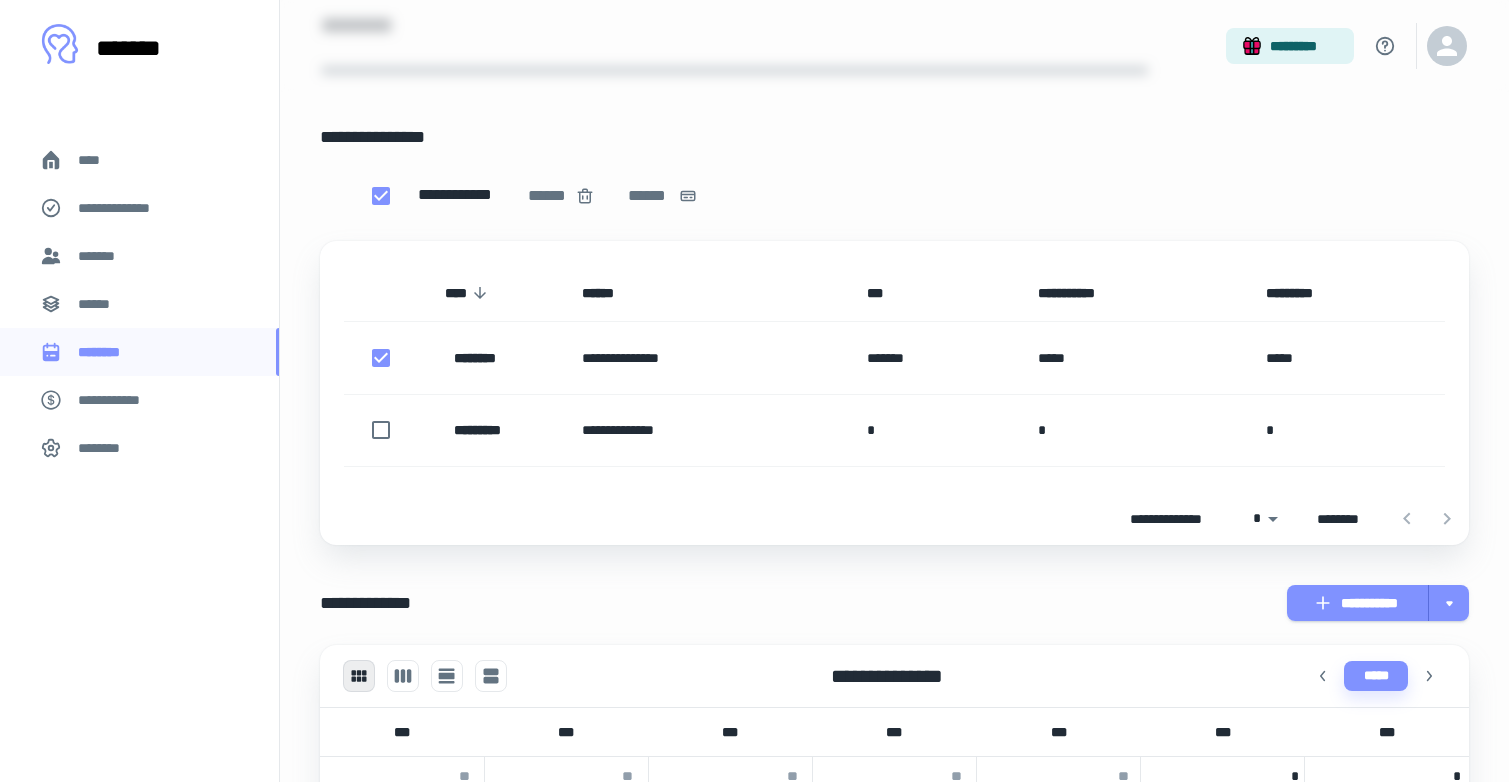 click on "*******" at bounding box center (100, 256) 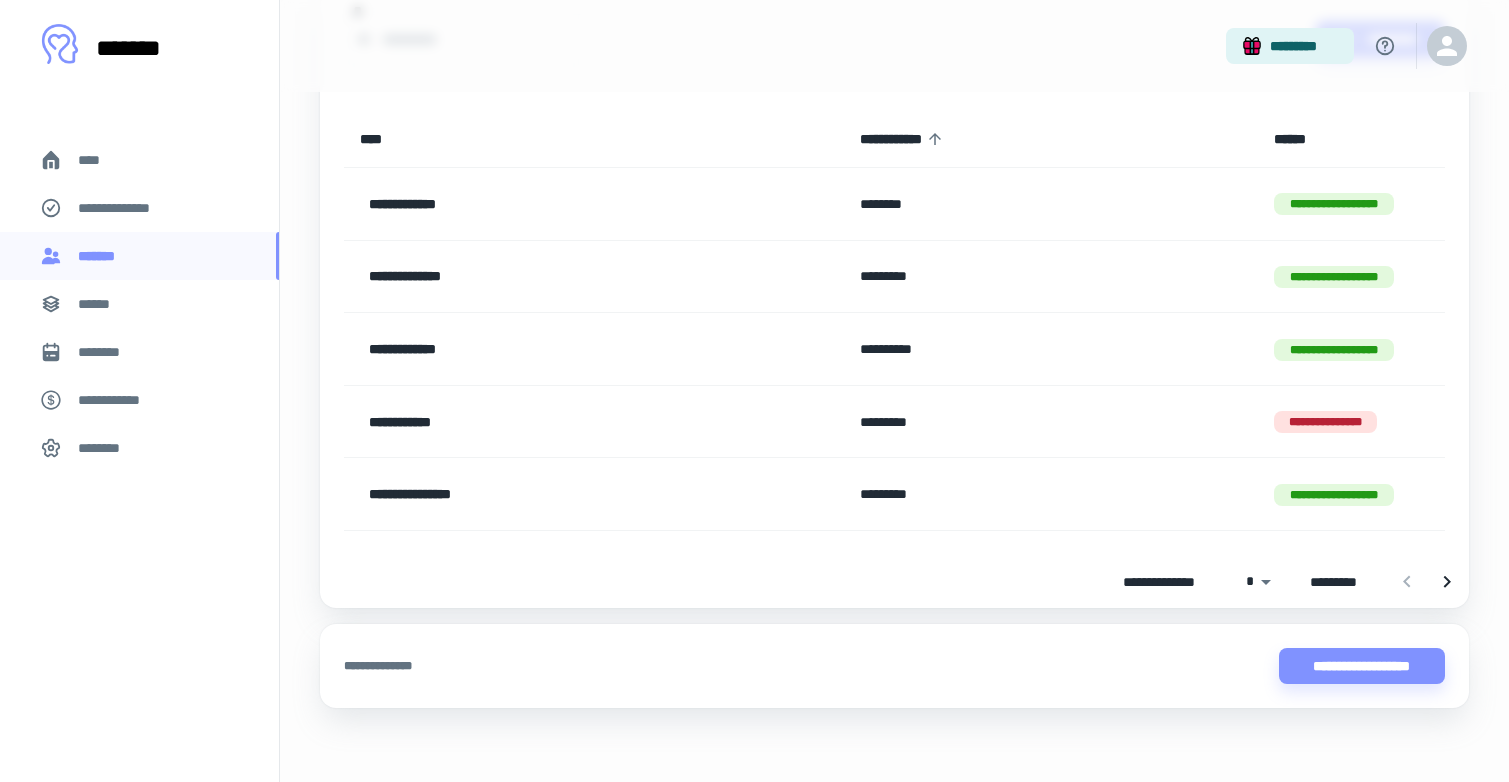 scroll, scrollTop: 207, scrollLeft: 0, axis: vertical 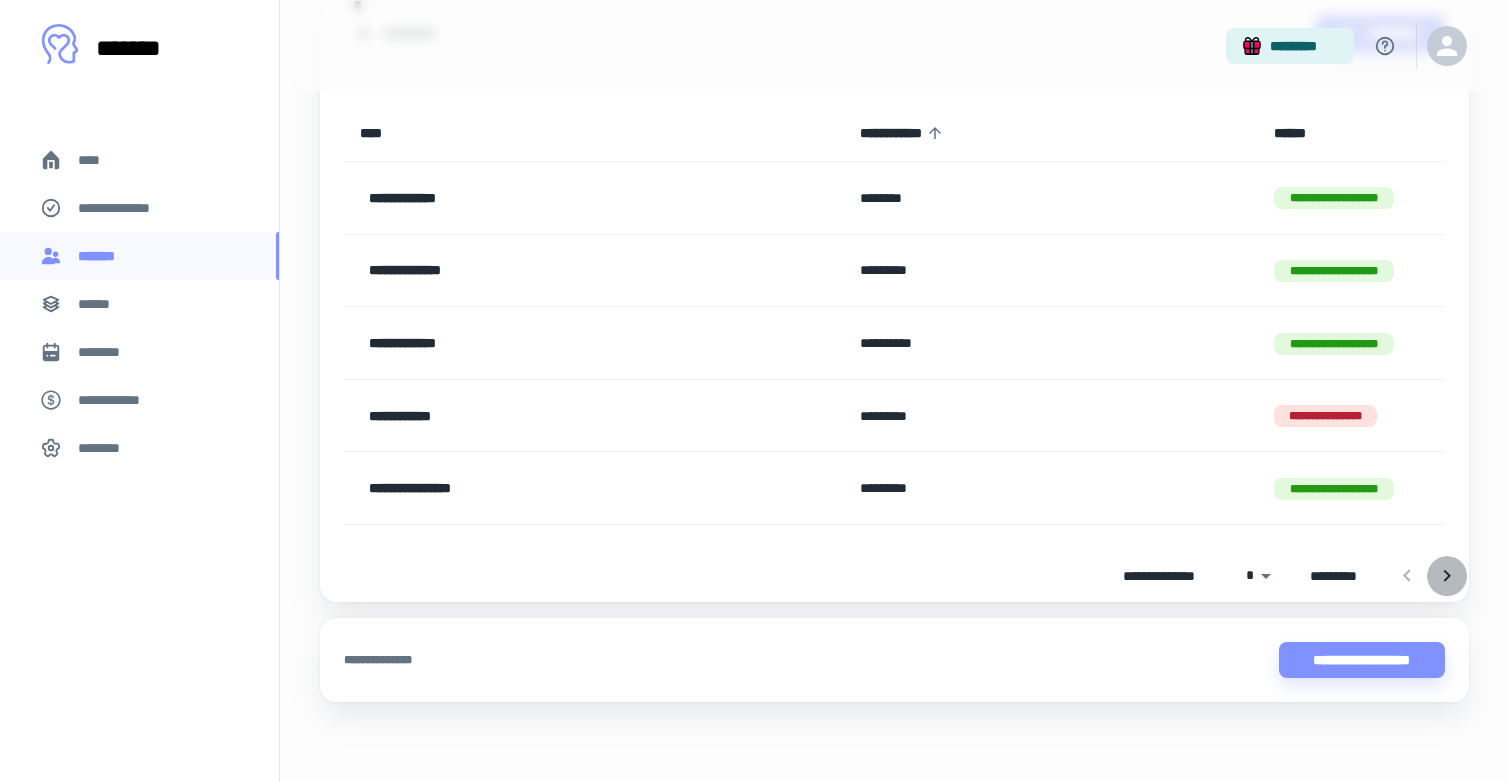 click 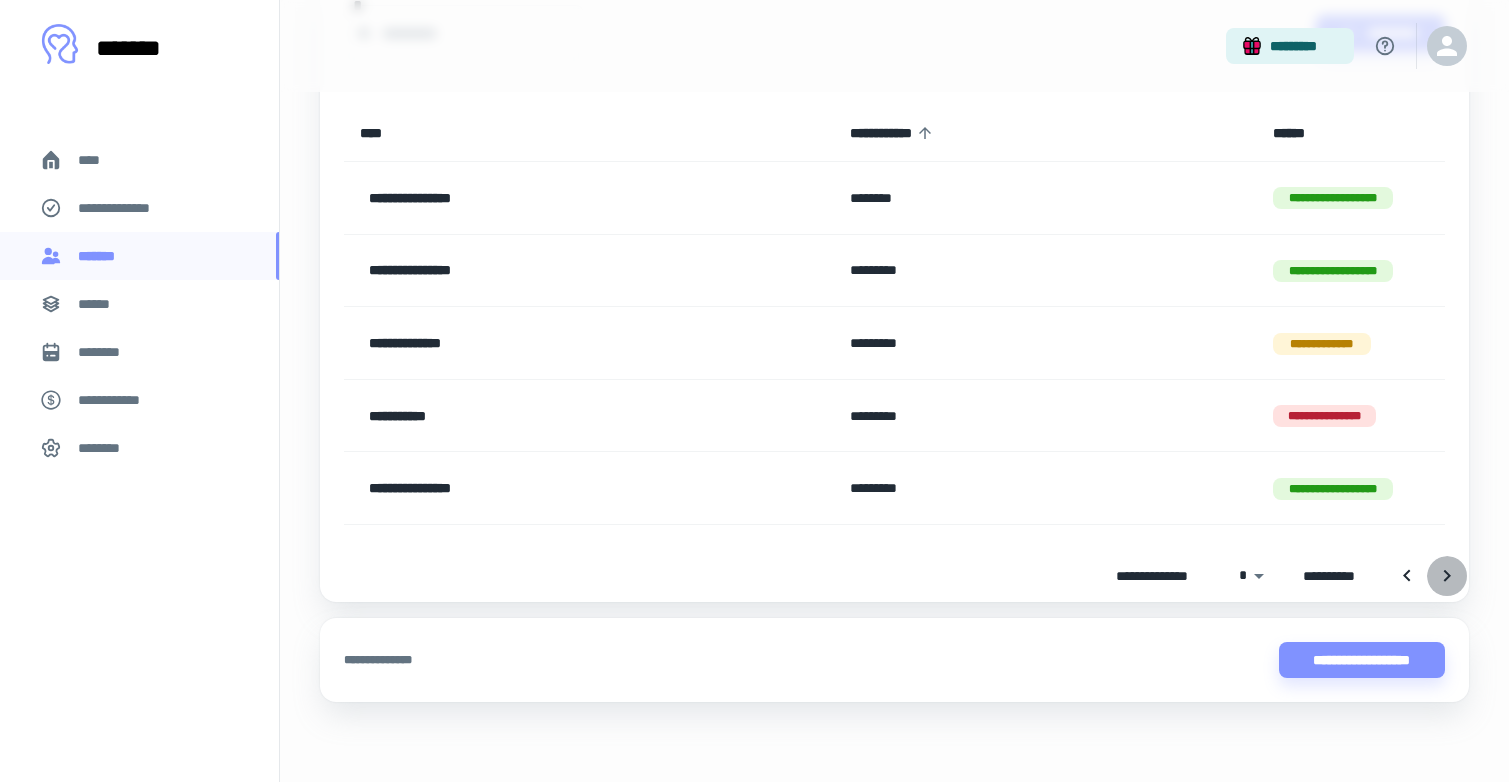 click 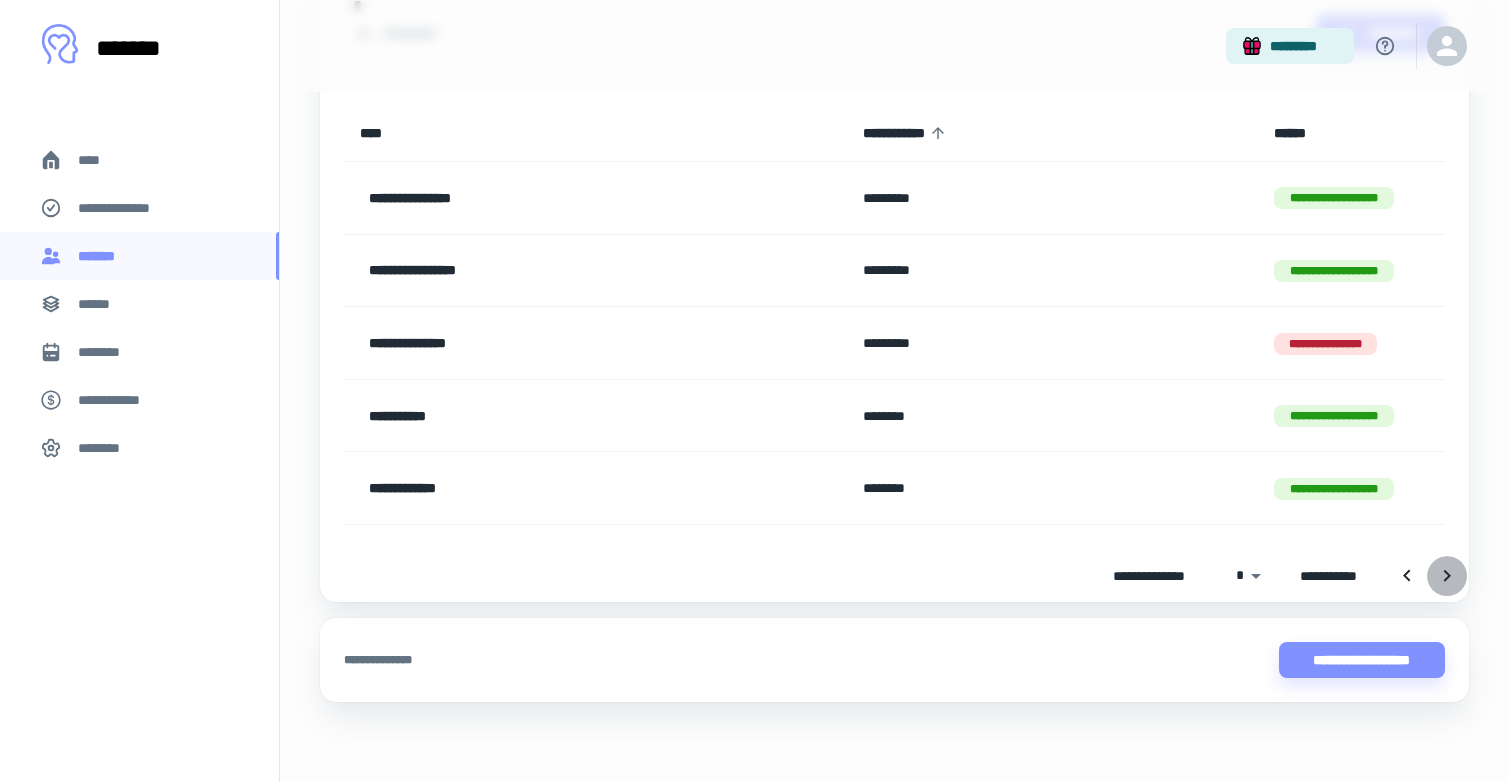 click 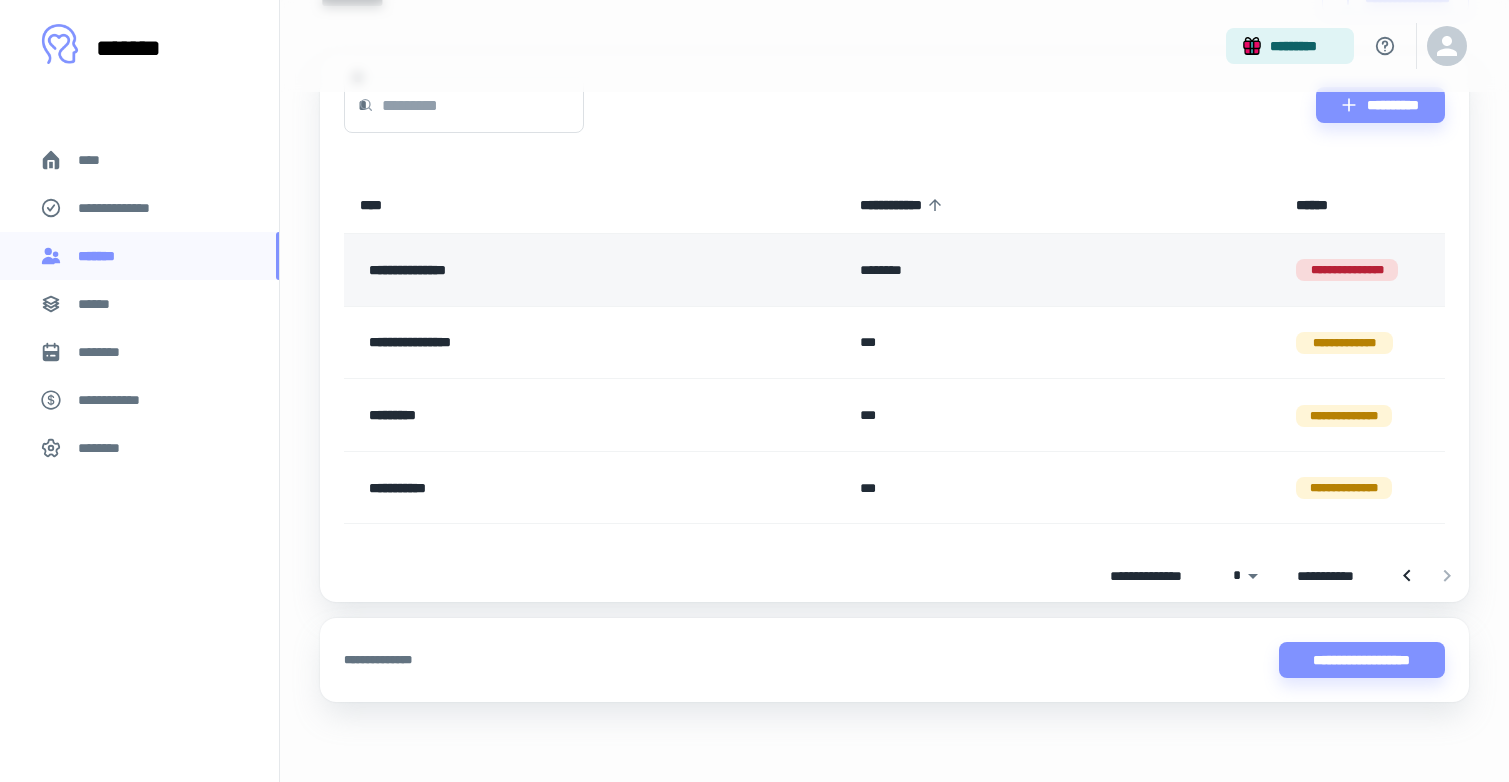 click on "**********" at bounding box center (548, 270) 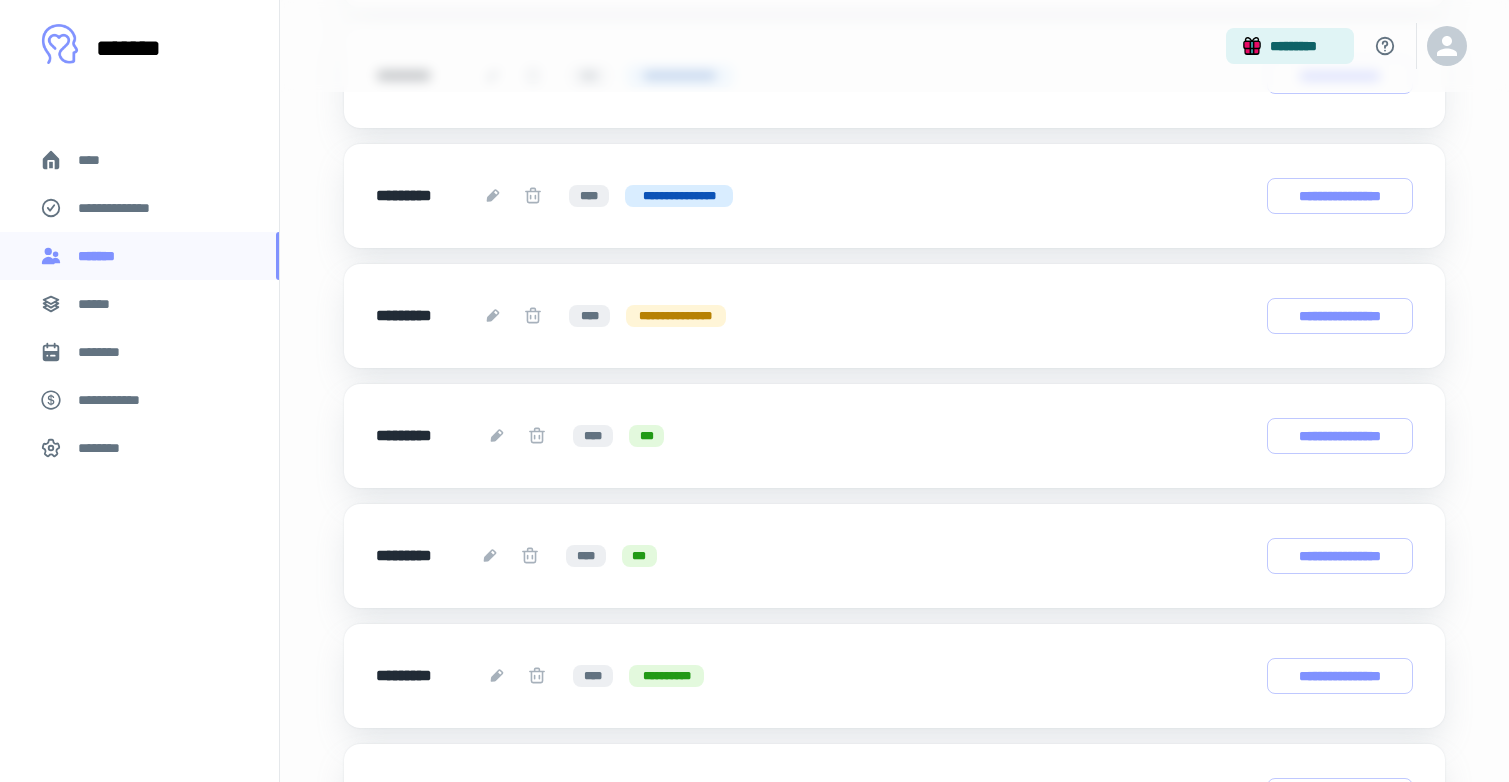 scroll, scrollTop: 482, scrollLeft: 0, axis: vertical 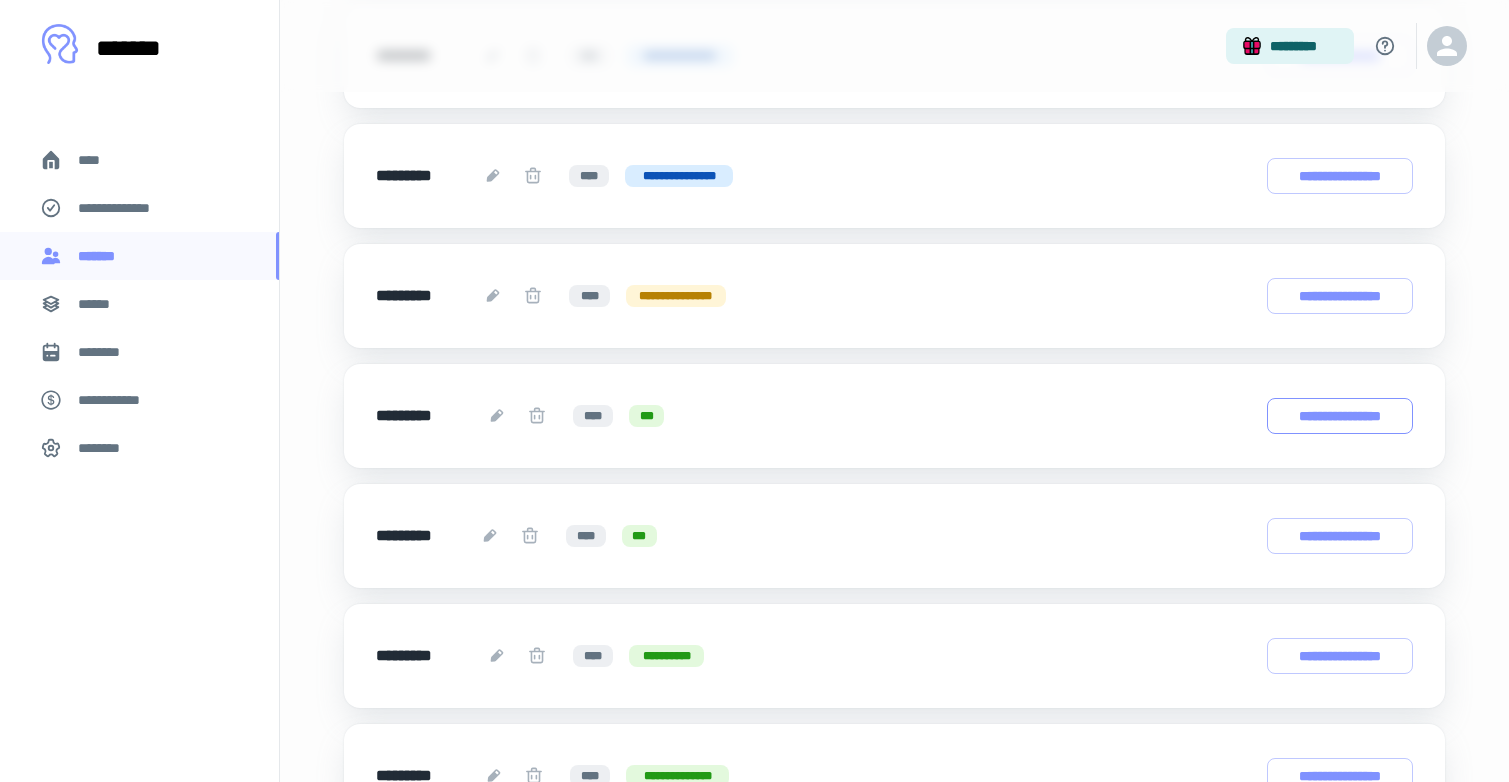 click on "**********" at bounding box center (1340, 416) 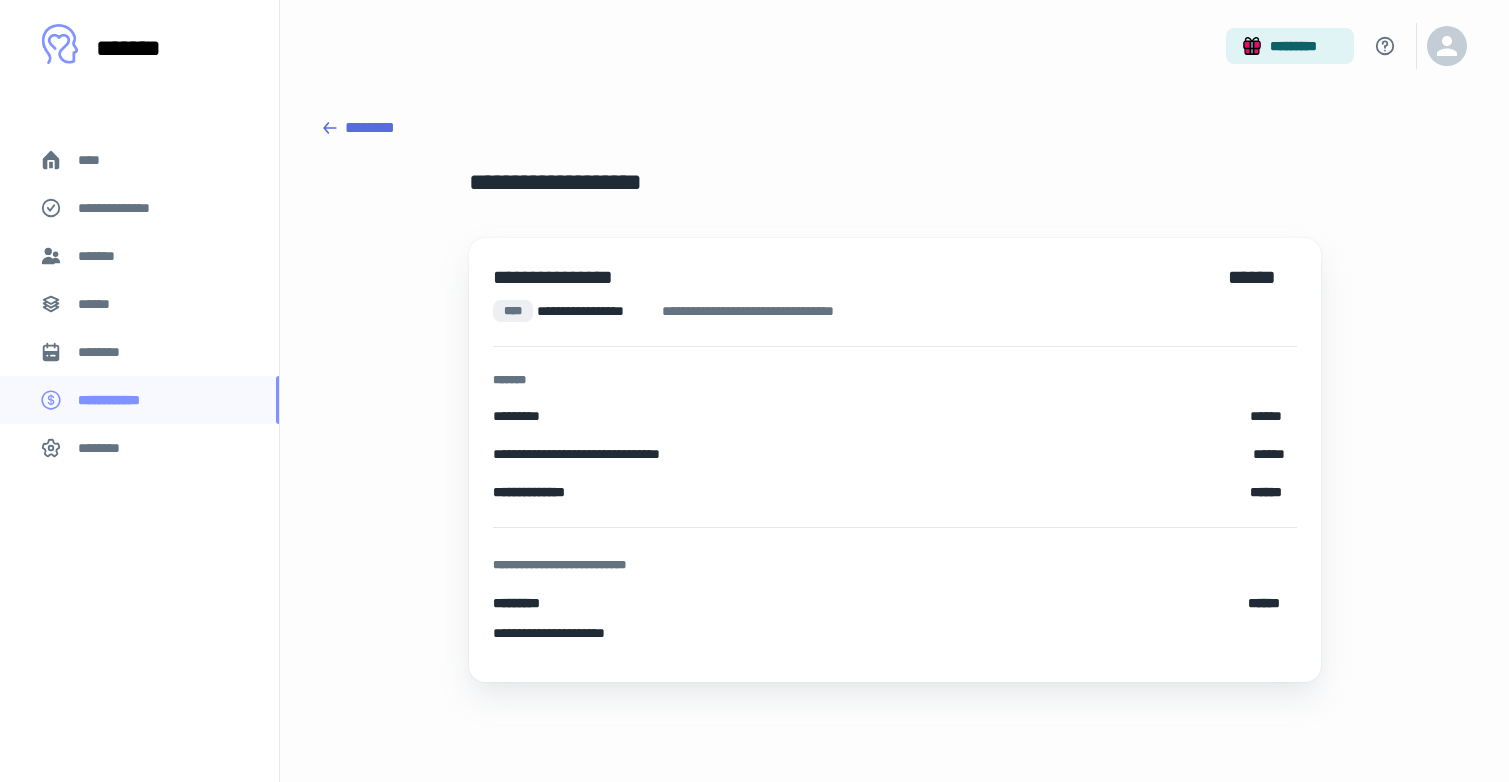 scroll, scrollTop: 0, scrollLeft: 0, axis: both 